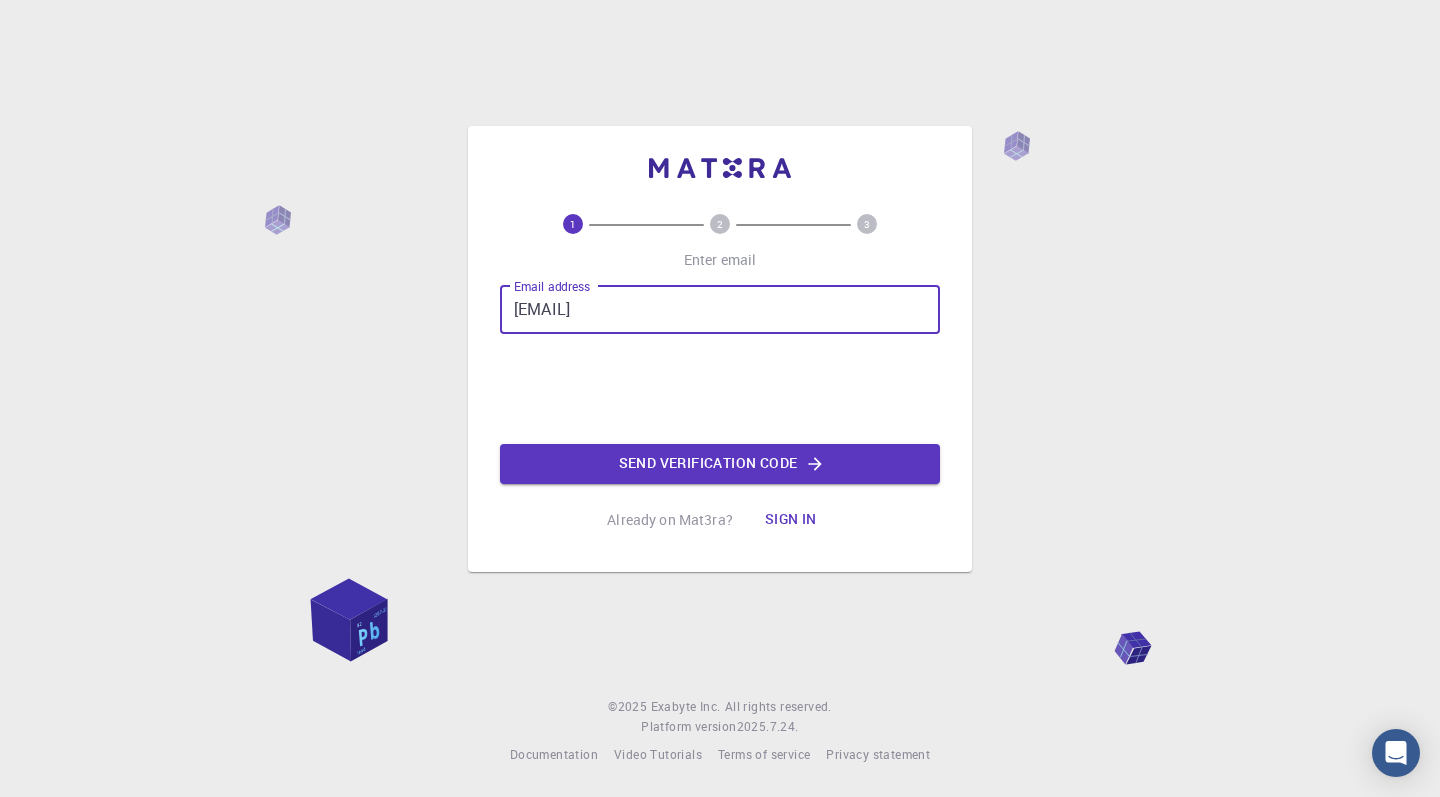 scroll, scrollTop: 0, scrollLeft: 0, axis: both 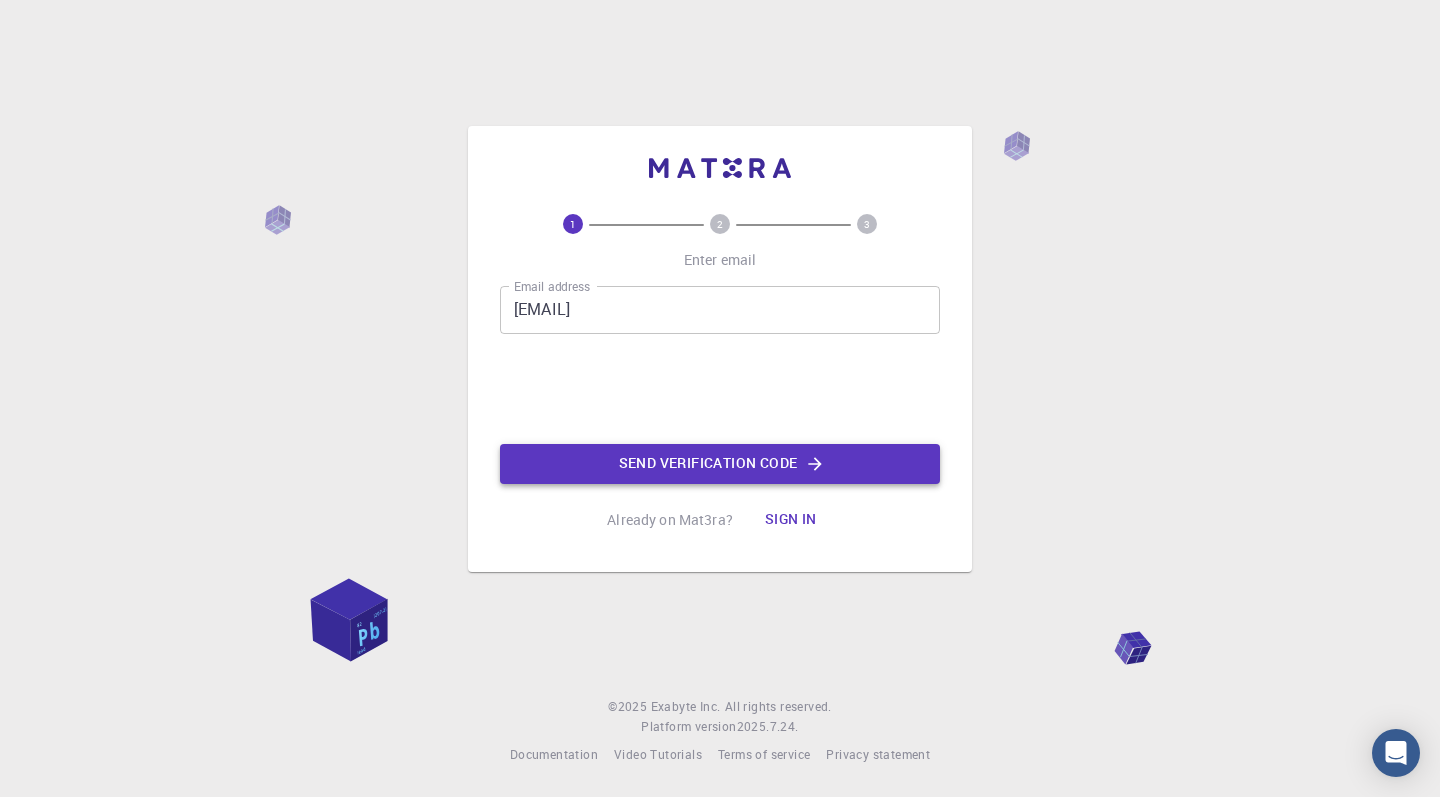 click on "Send verification code" 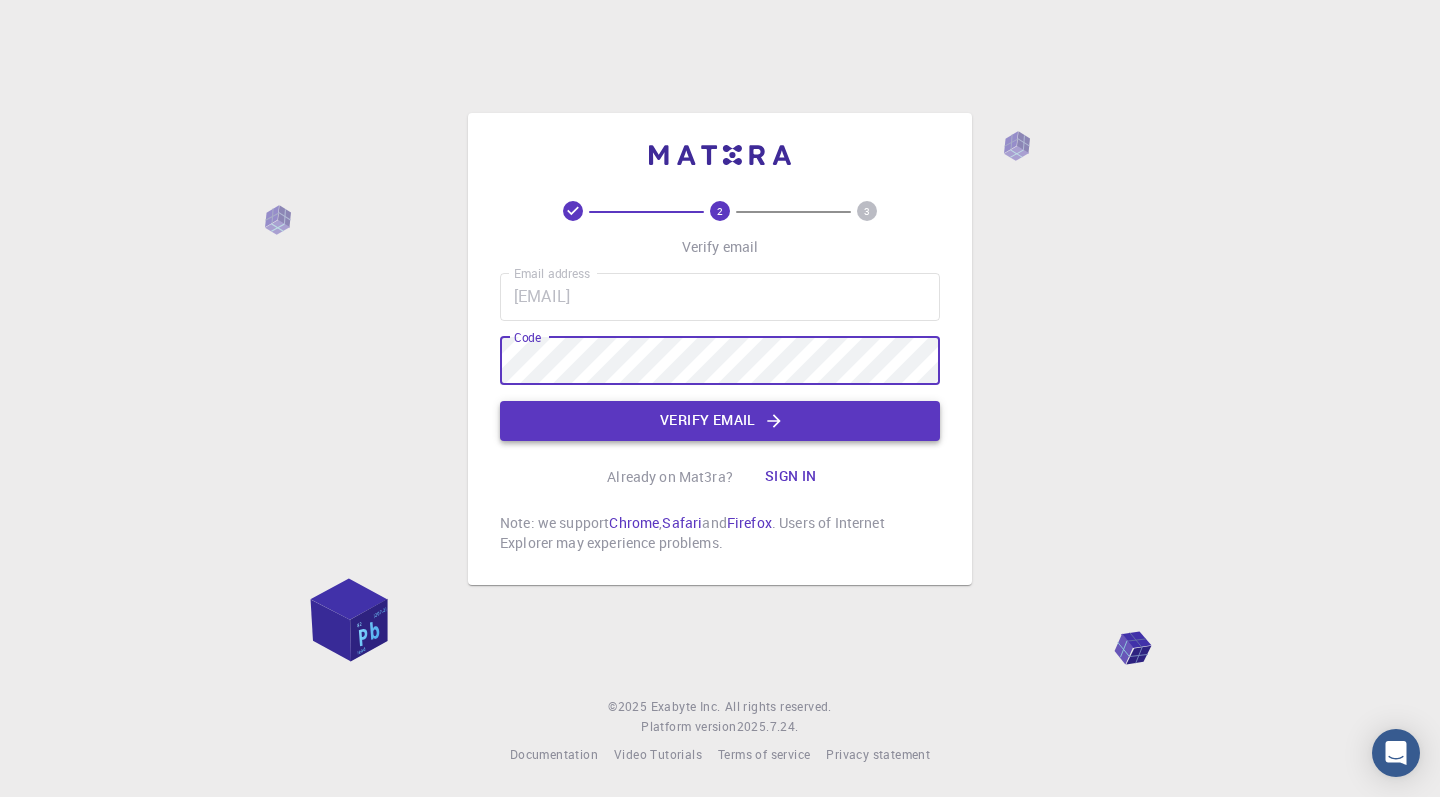 click on "Verify email" 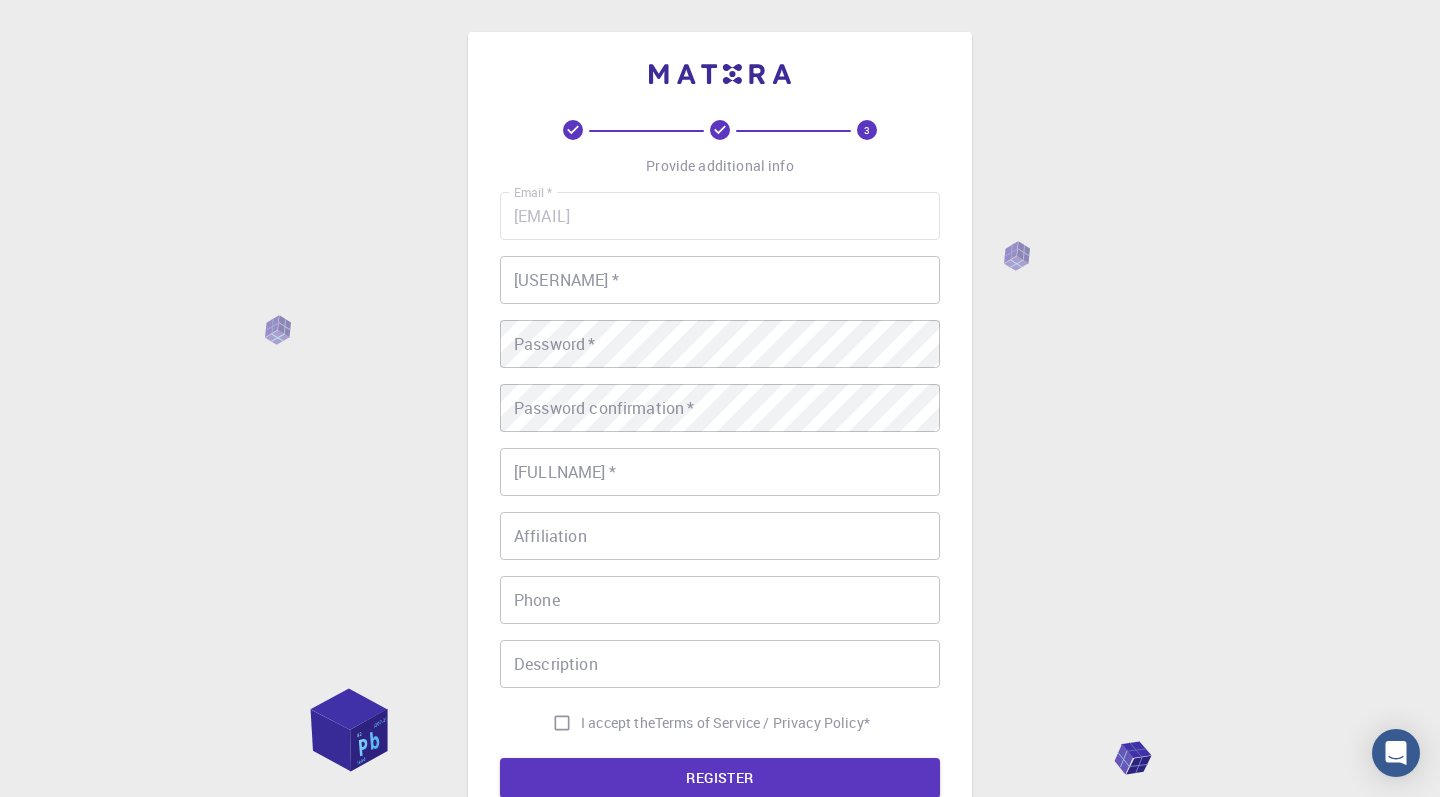click on "username   *" at bounding box center (720, 280) 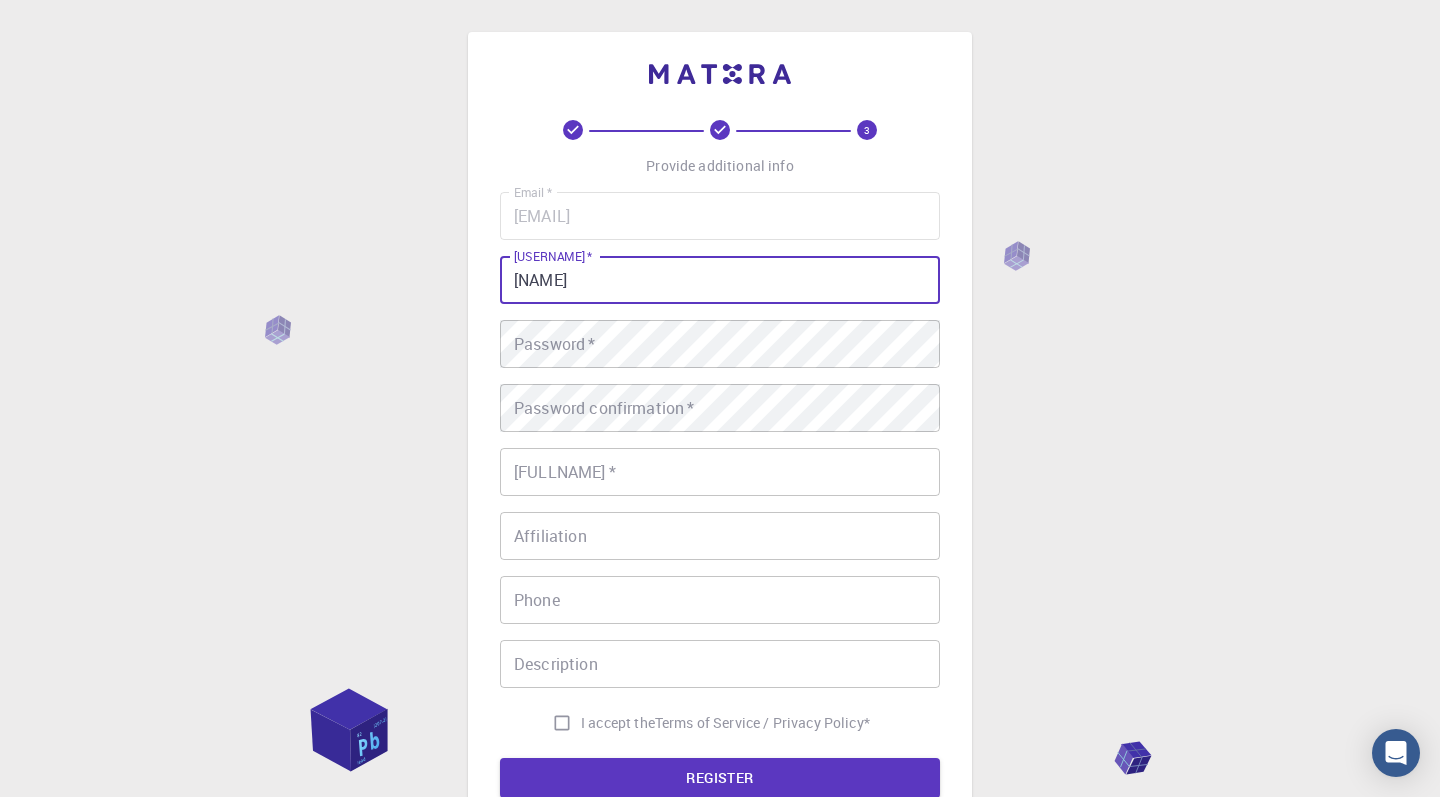 type on "Priyanshu" 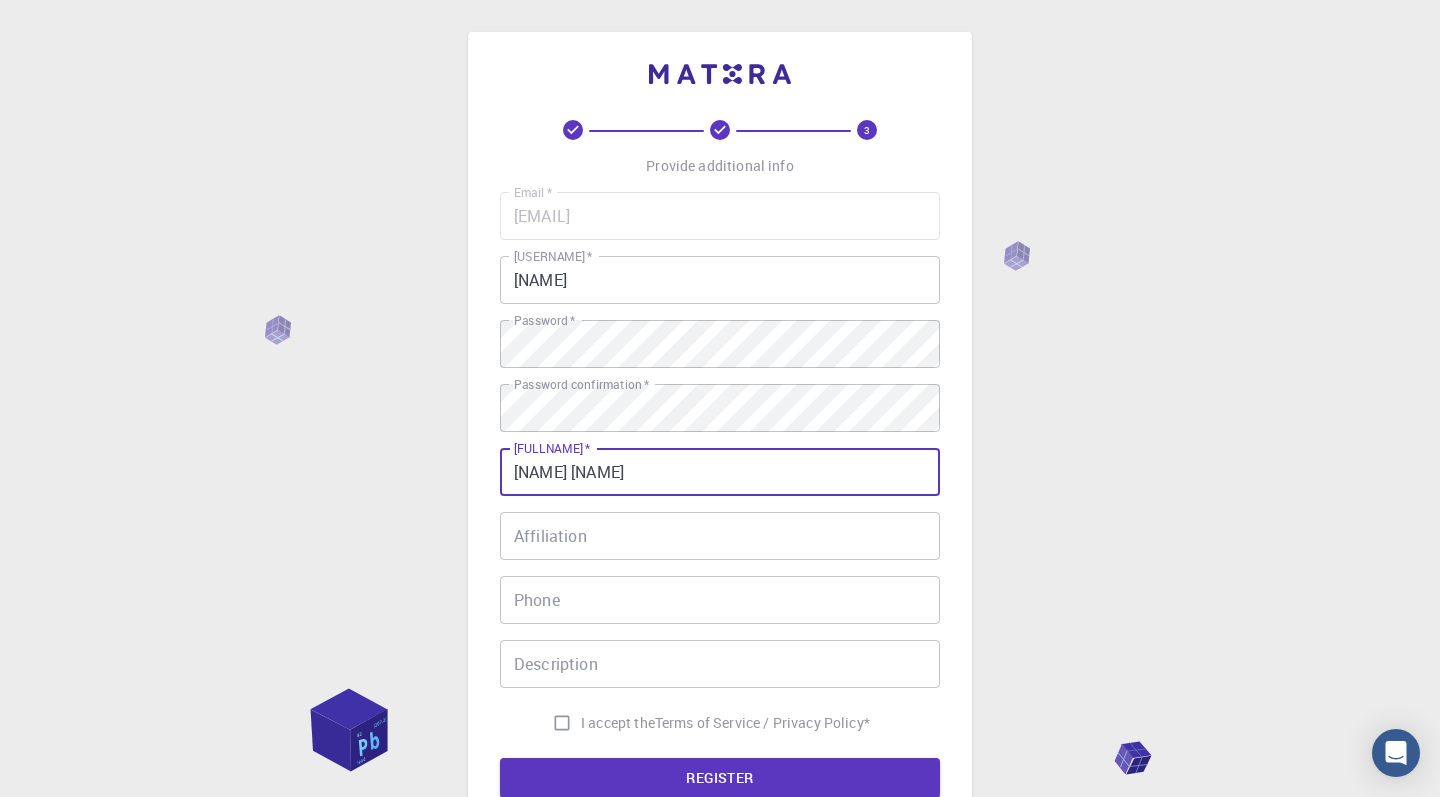 scroll, scrollTop: 54, scrollLeft: 0, axis: vertical 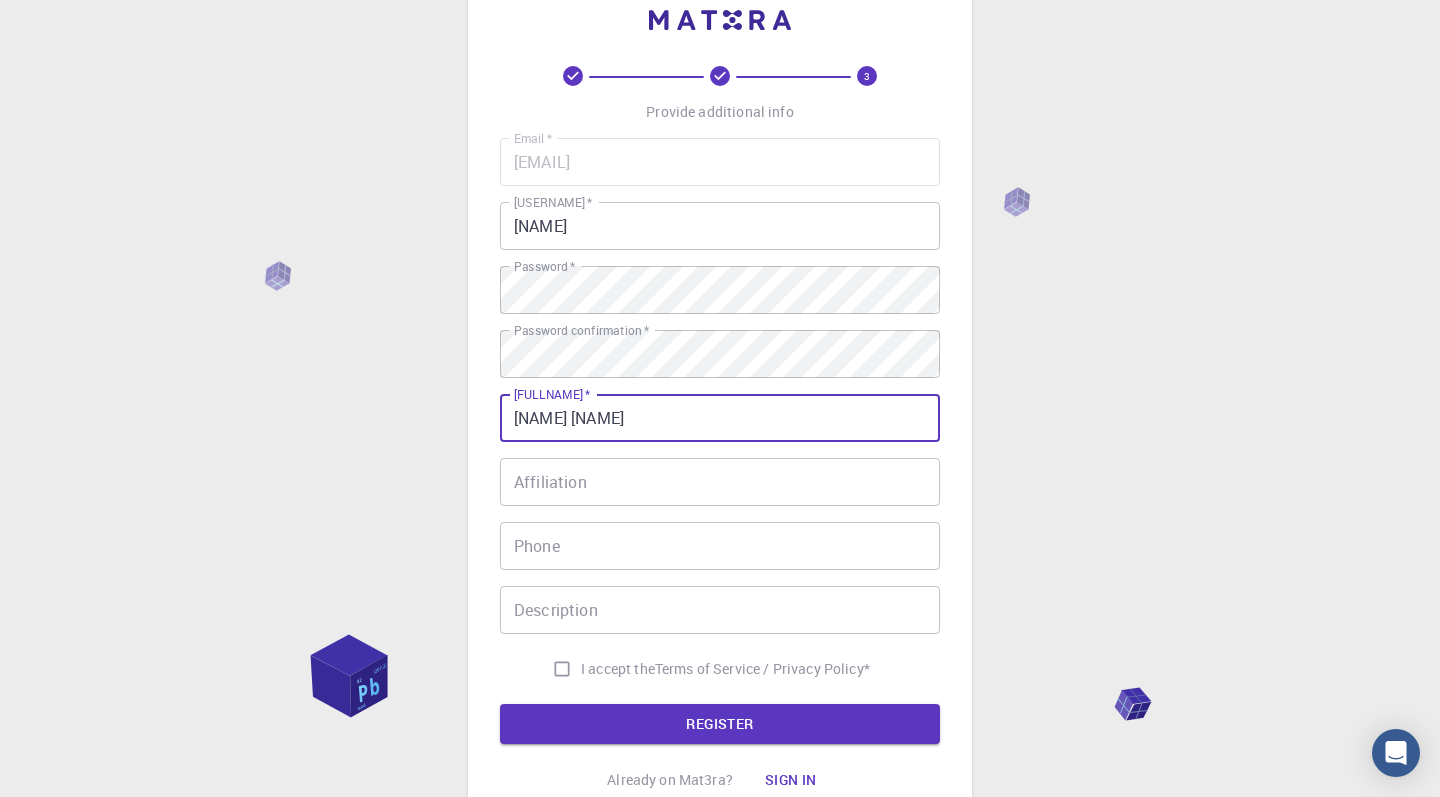 type on "[FIRST] [LAST]" 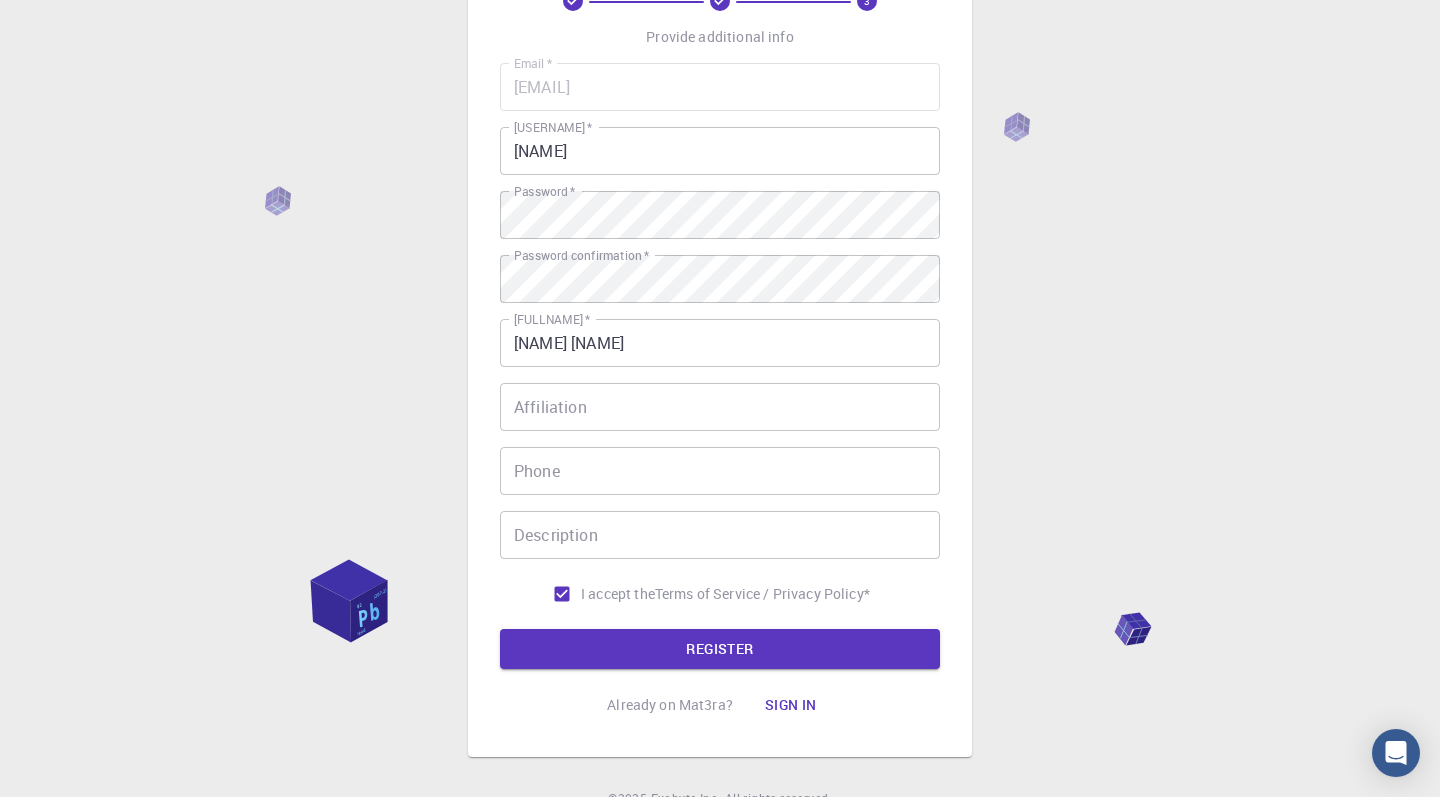 scroll, scrollTop: 161, scrollLeft: 0, axis: vertical 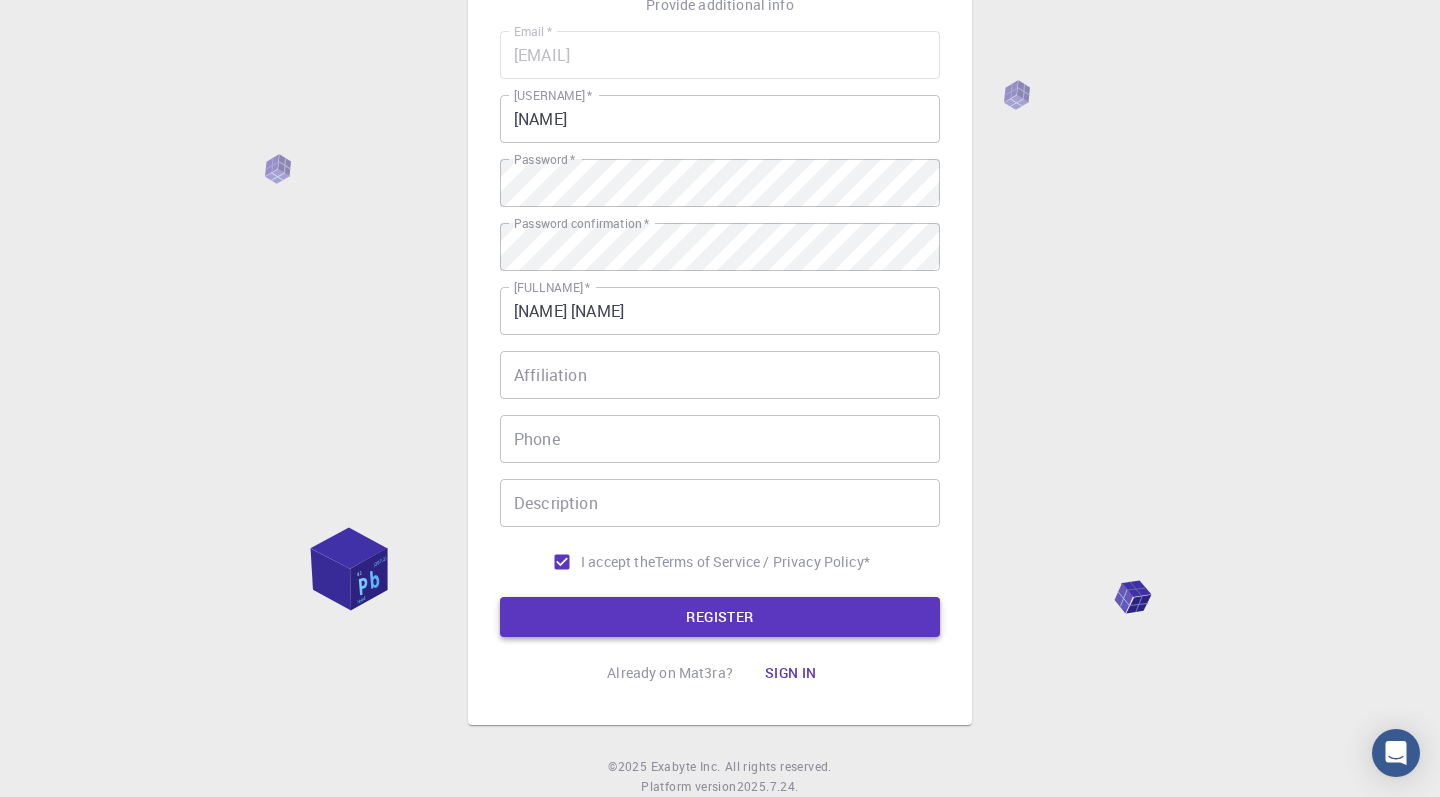 click on "REGISTER" at bounding box center (720, 617) 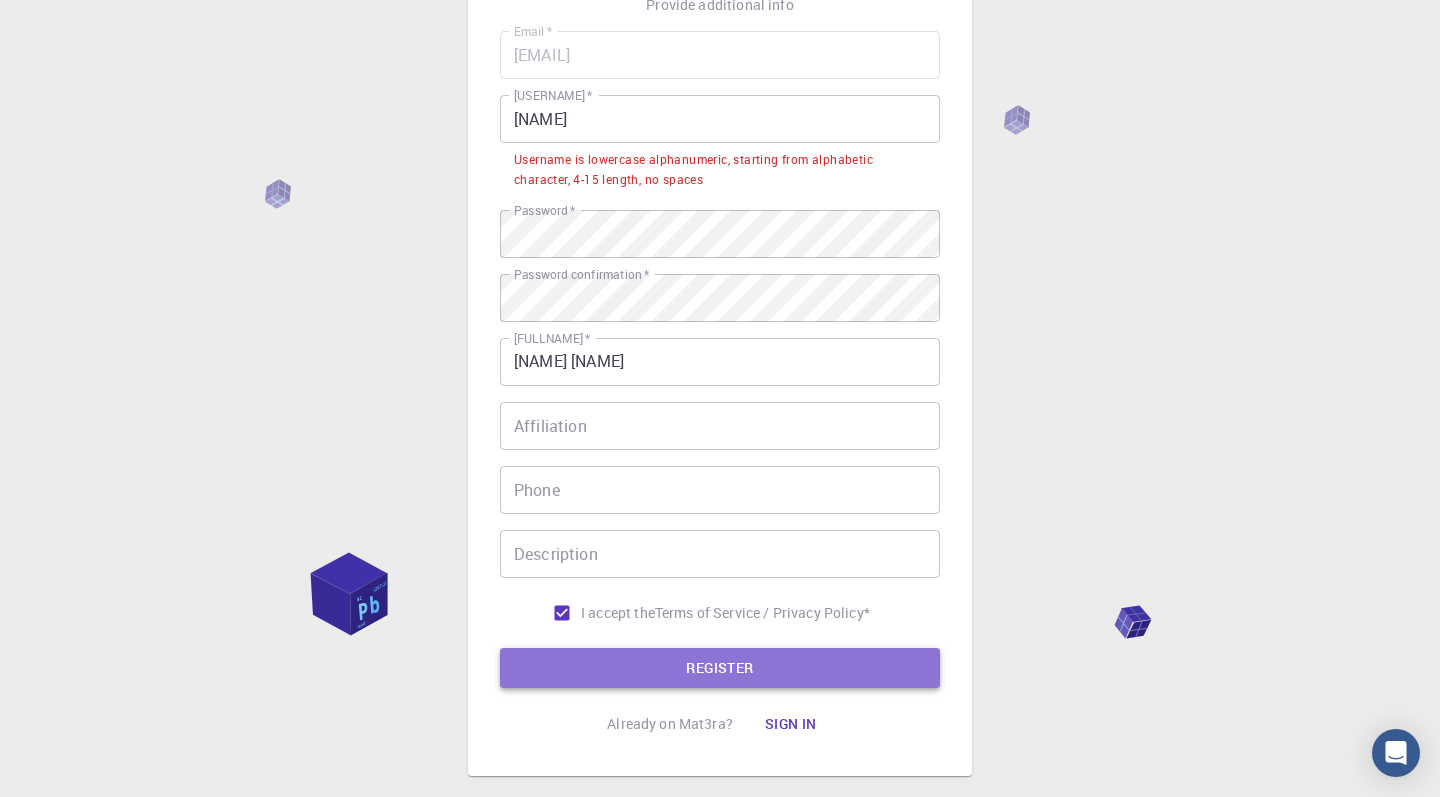 click on "REGISTER" at bounding box center [720, 668] 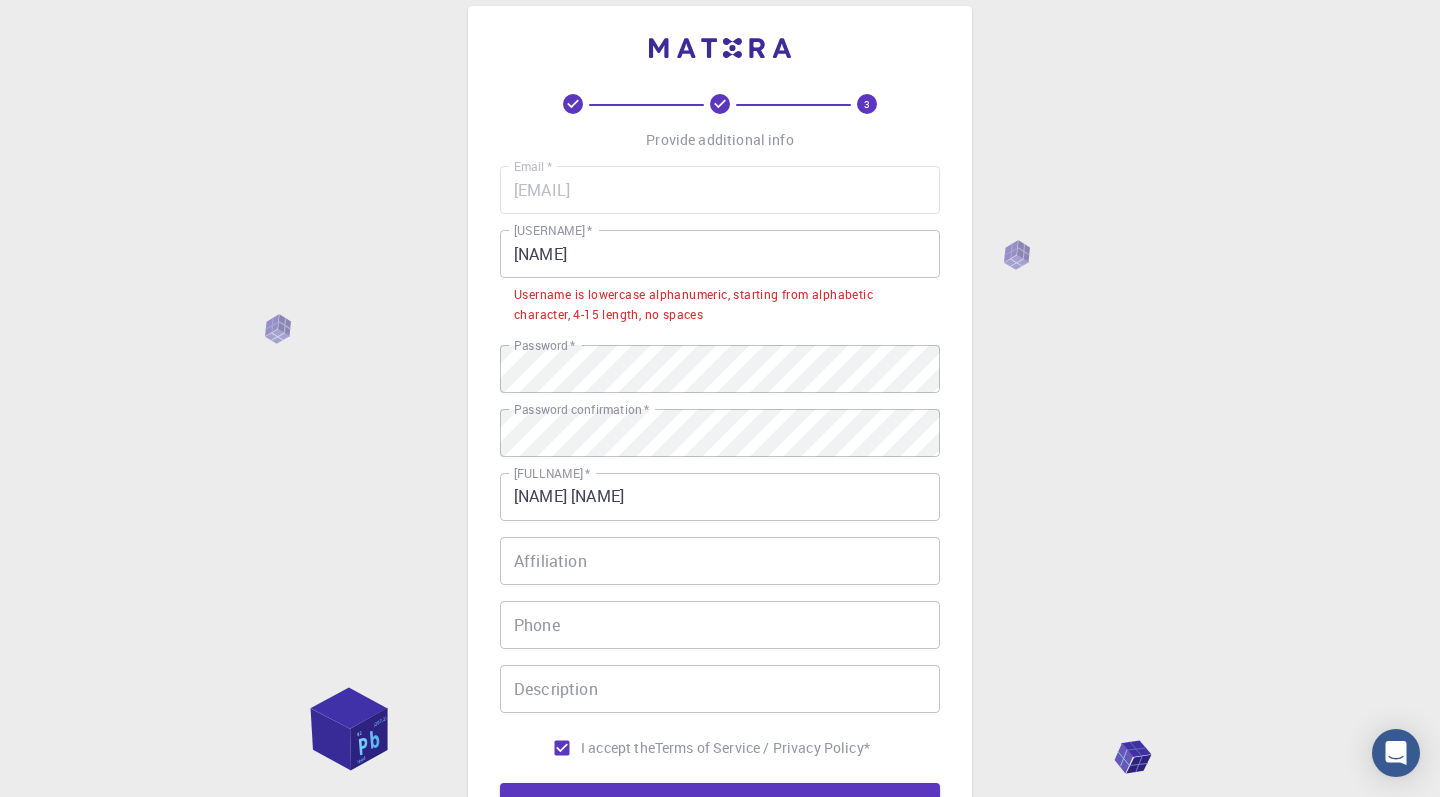 scroll, scrollTop: 27, scrollLeft: 0, axis: vertical 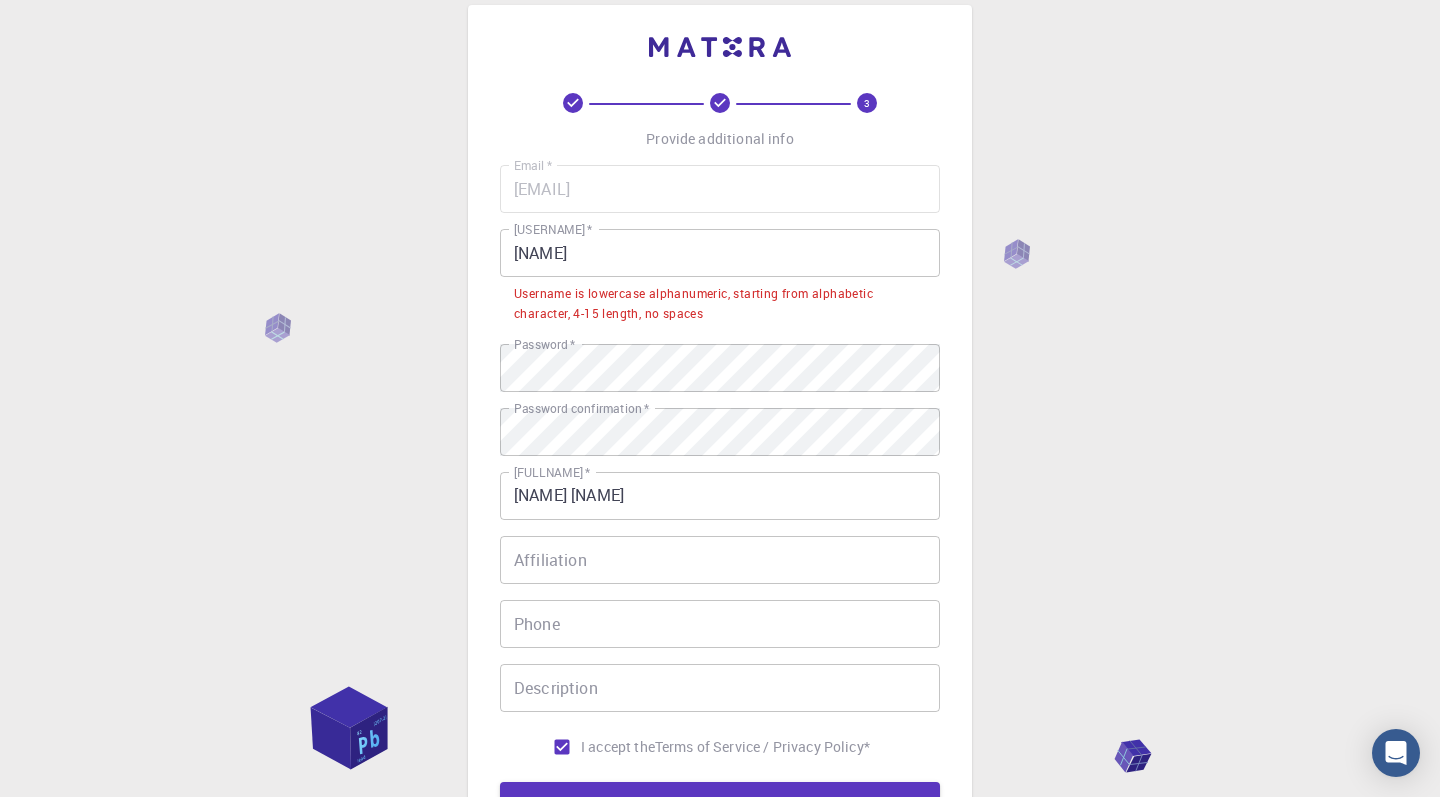 click on "Priyanshu" at bounding box center (720, 253) 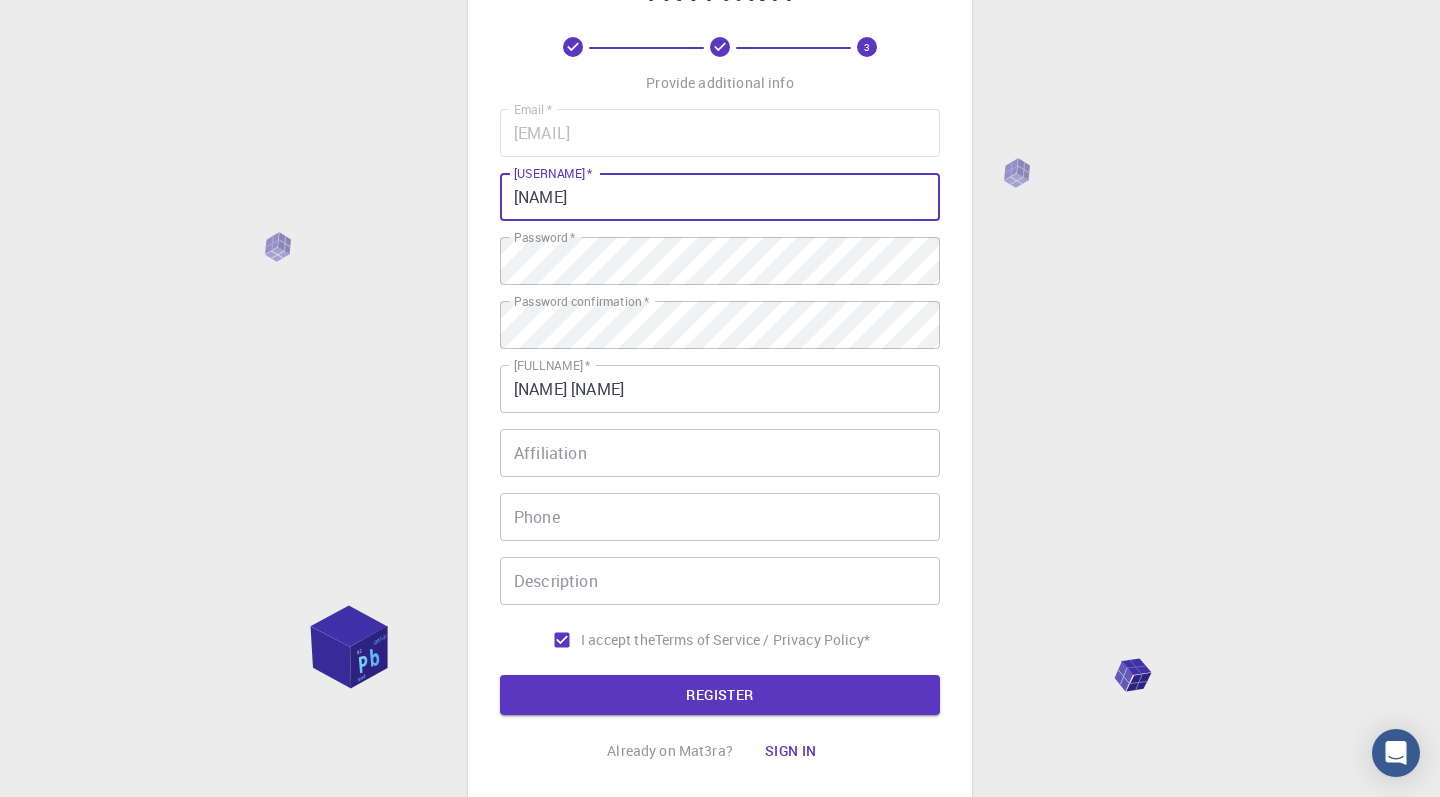 scroll, scrollTop: 216, scrollLeft: 0, axis: vertical 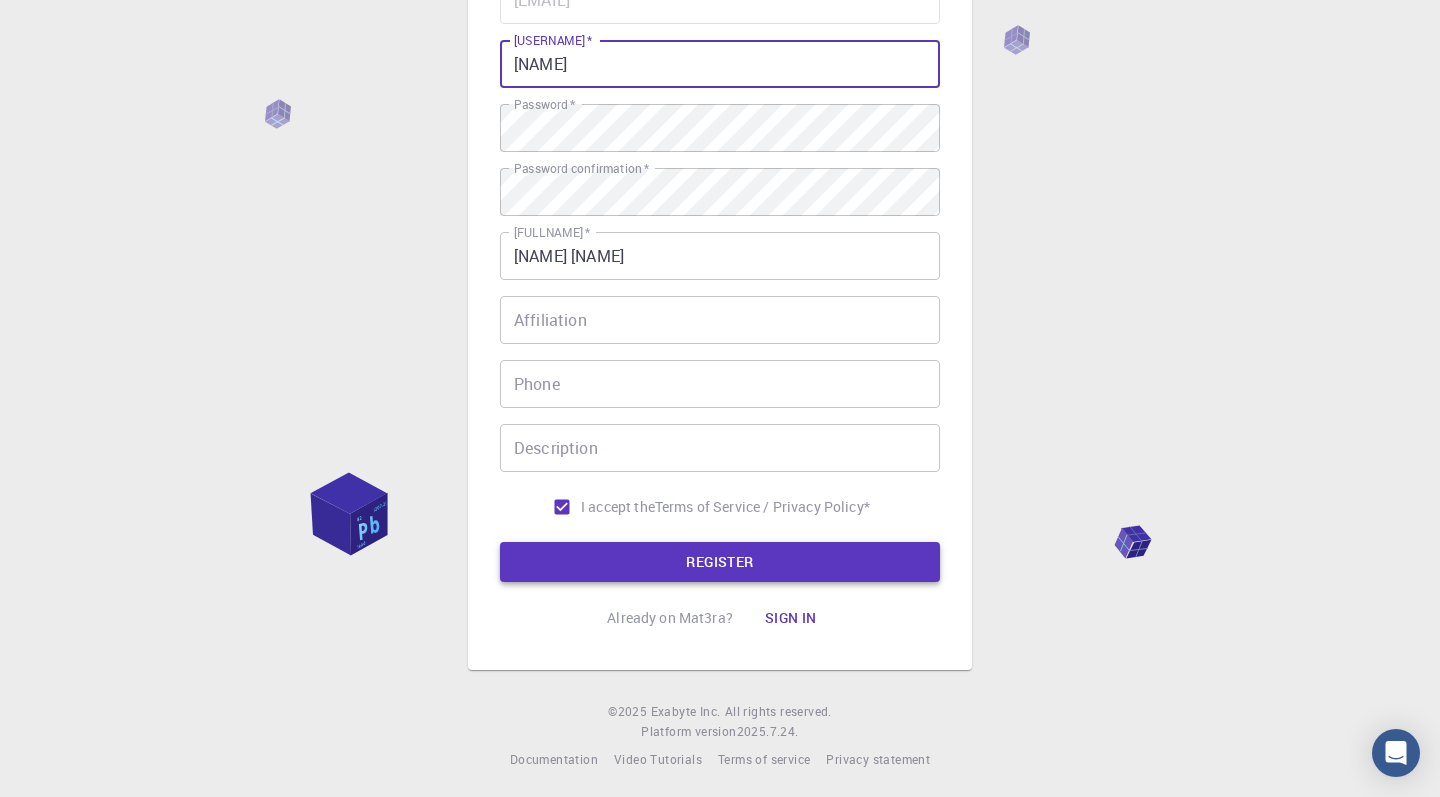 click on "REGISTER" at bounding box center (720, 562) 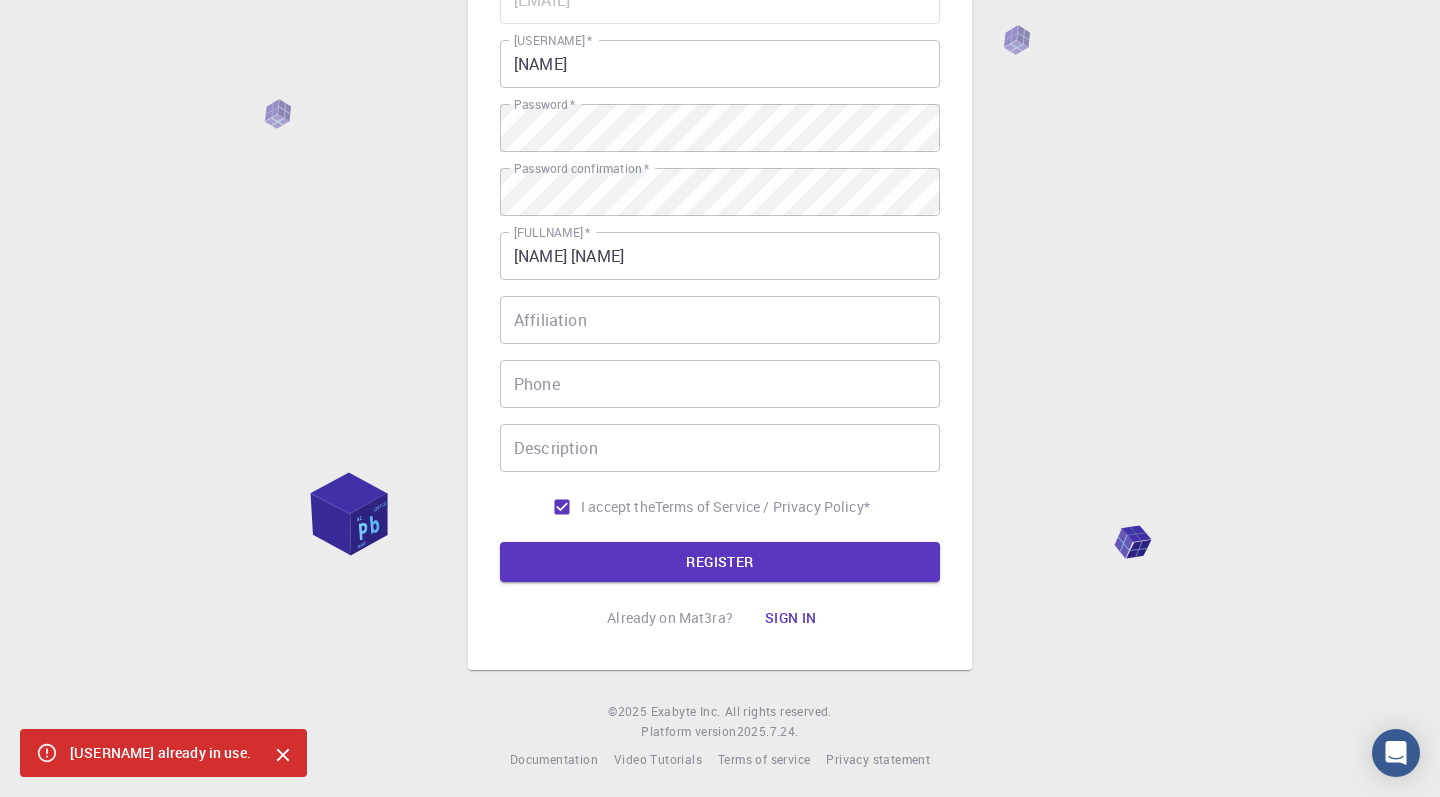 click on "priyanshu" at bounding box center [720, 64] 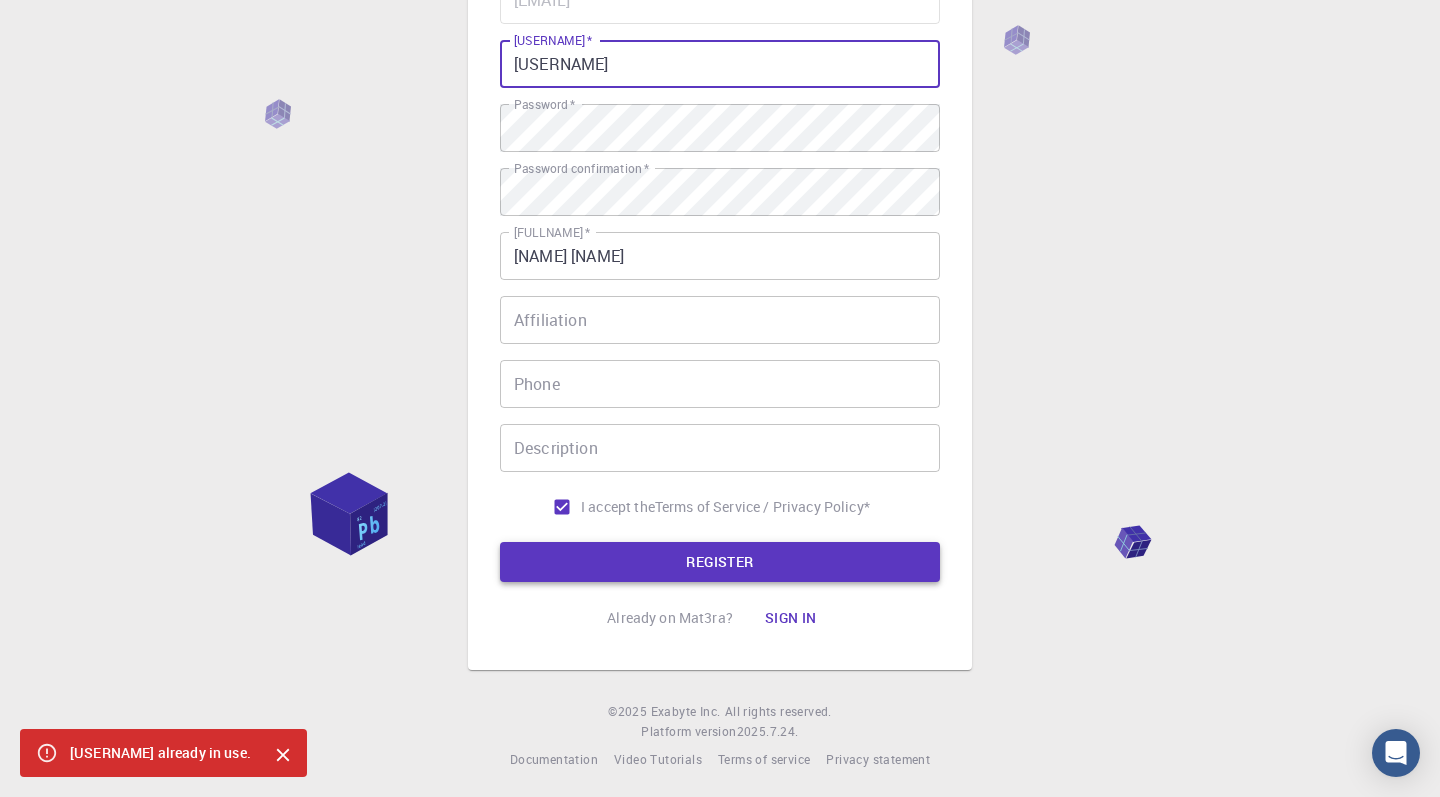 type on "priyanshu0707" 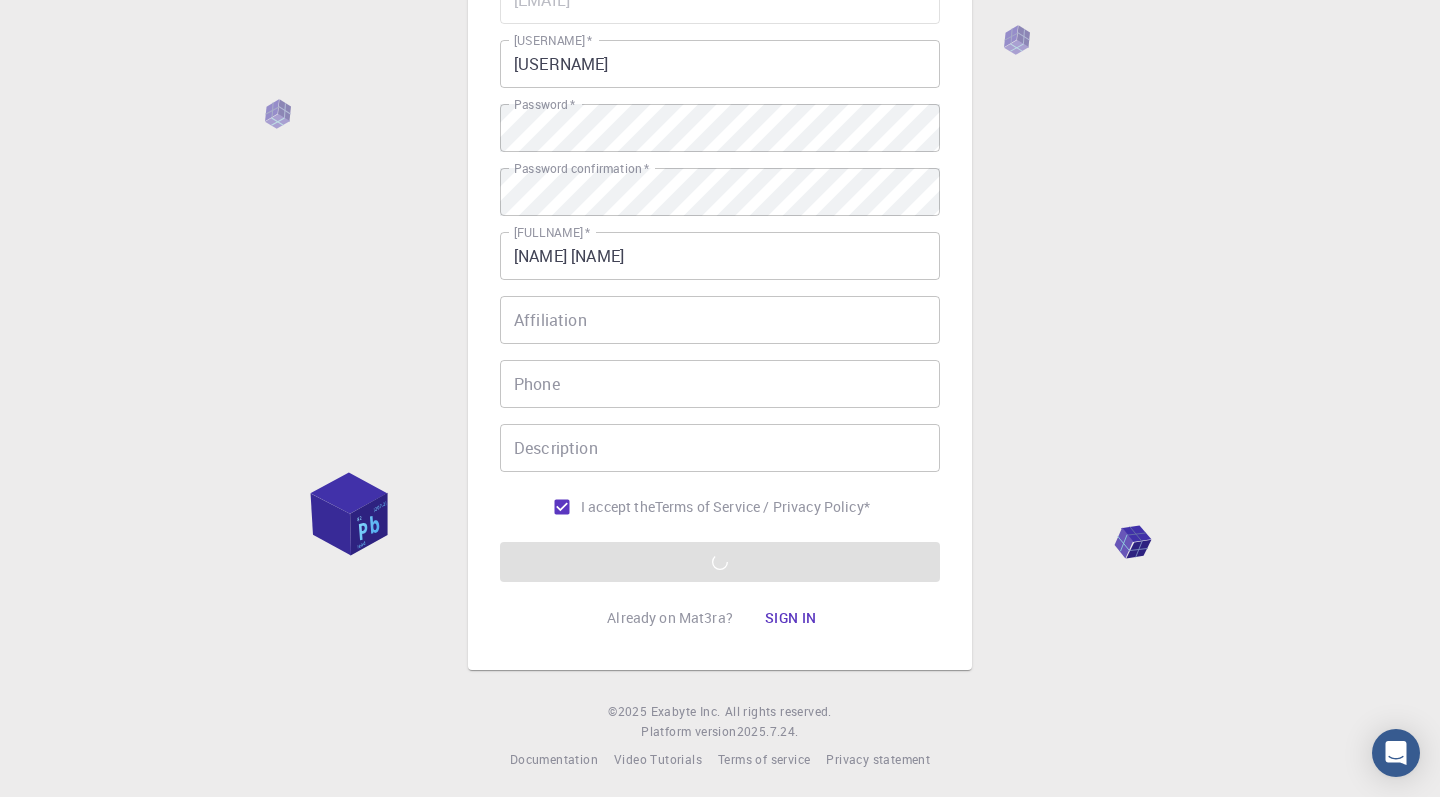 scroll, scrollTop: 158, scrollLeft: 0, axis: vertical 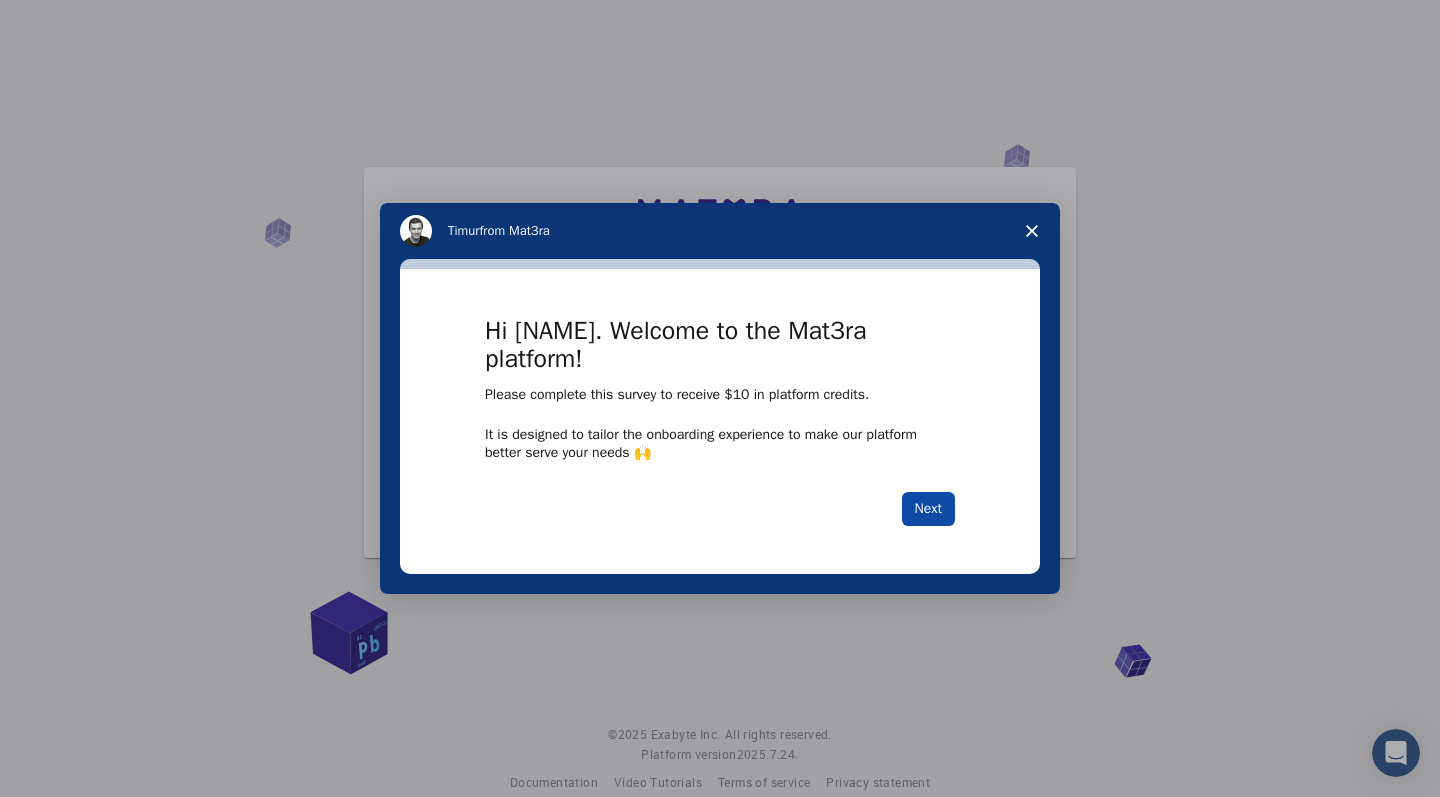 click on "Next" at bounding box center [928, 509] 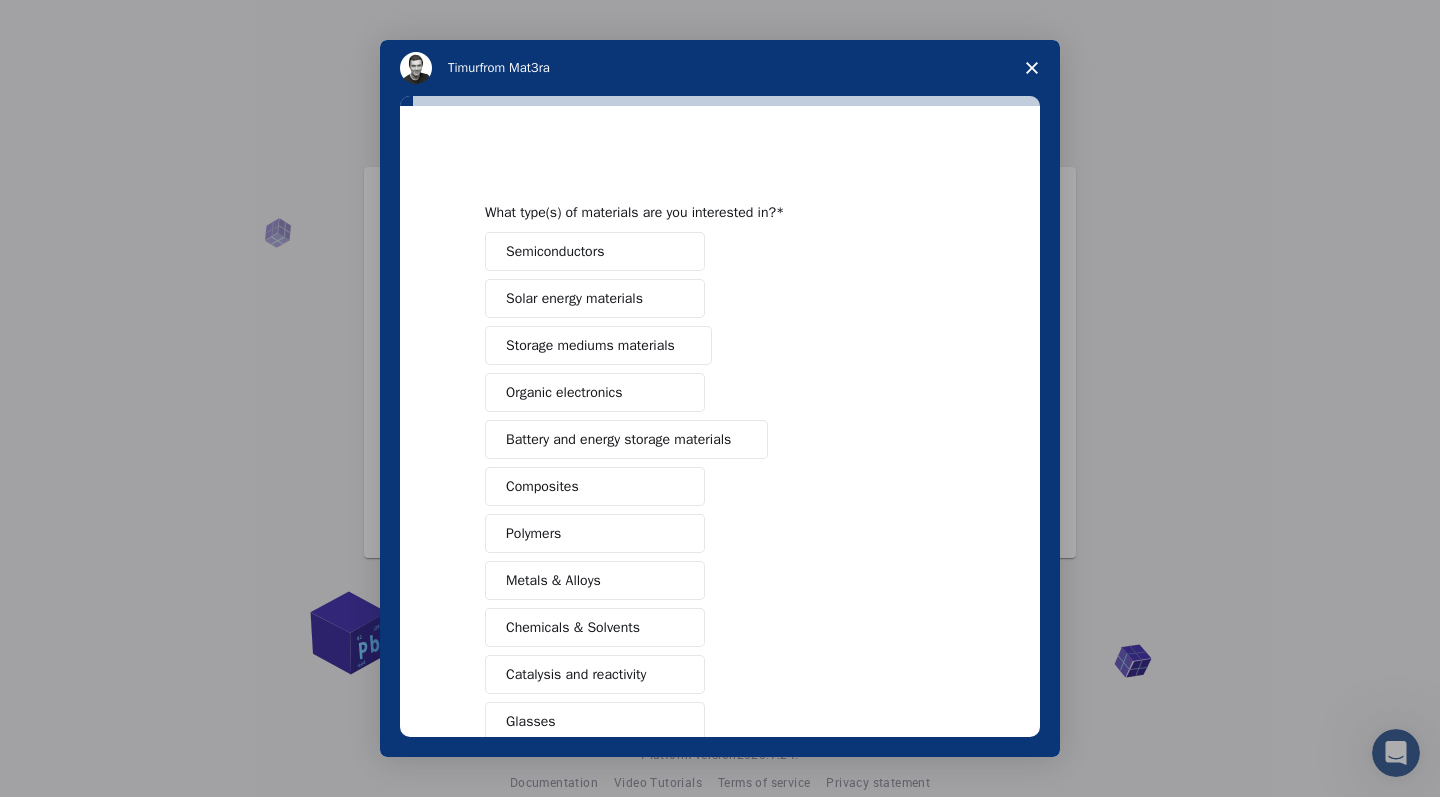 click on "Semiconductors" at bounding box center [595, 251] 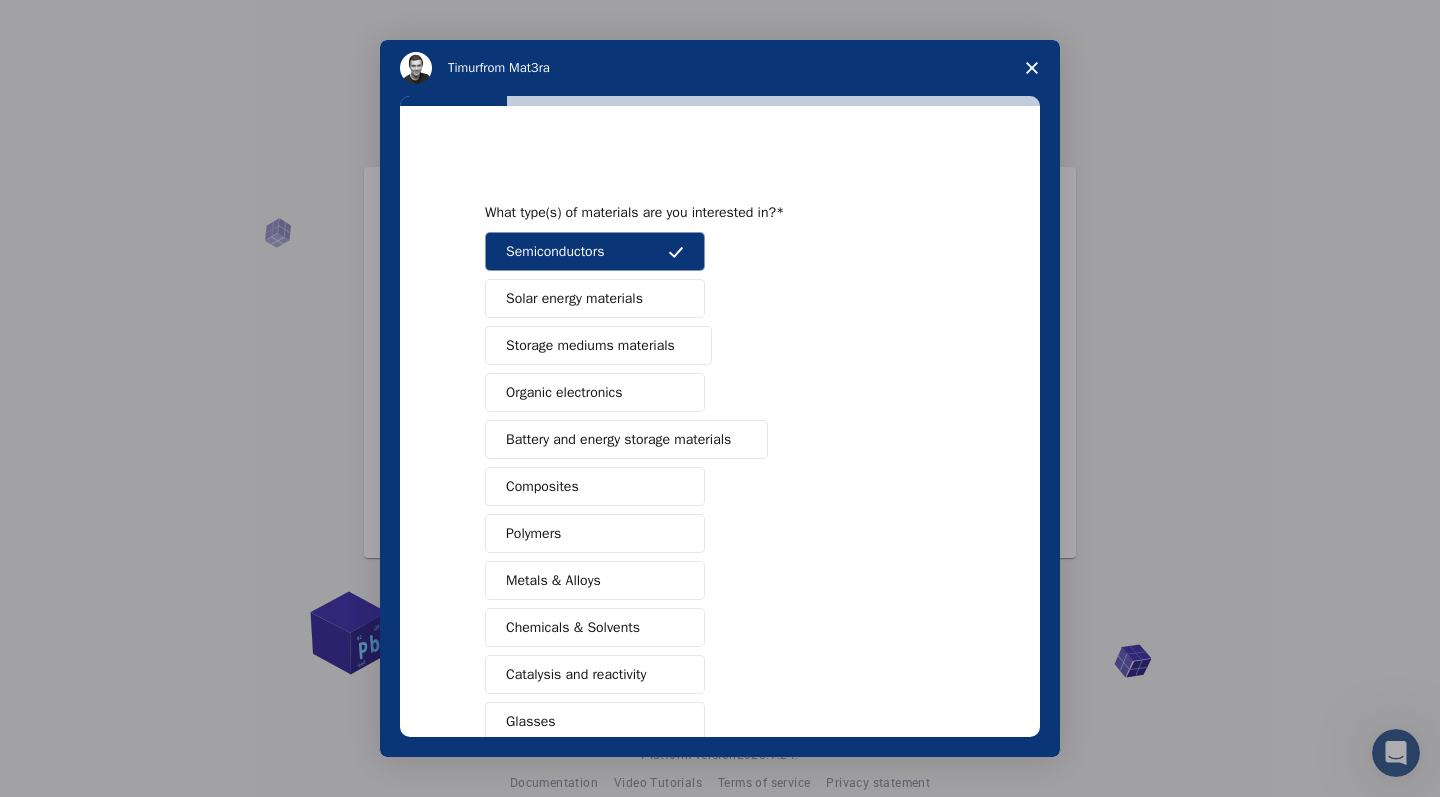 click at bounding box center [676, 299] 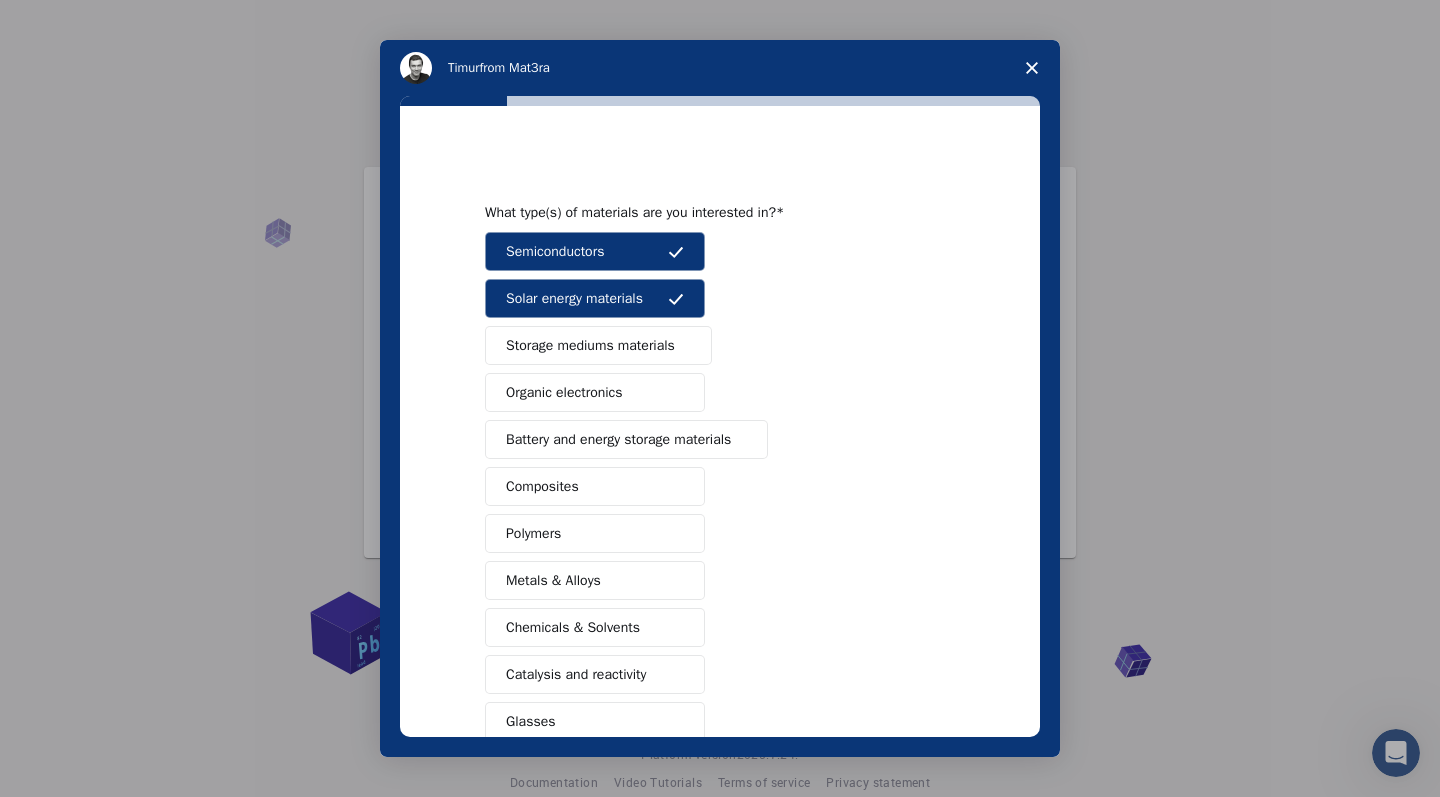 scroll, scrollTop: 0, scrollLeft: 0, axis: both 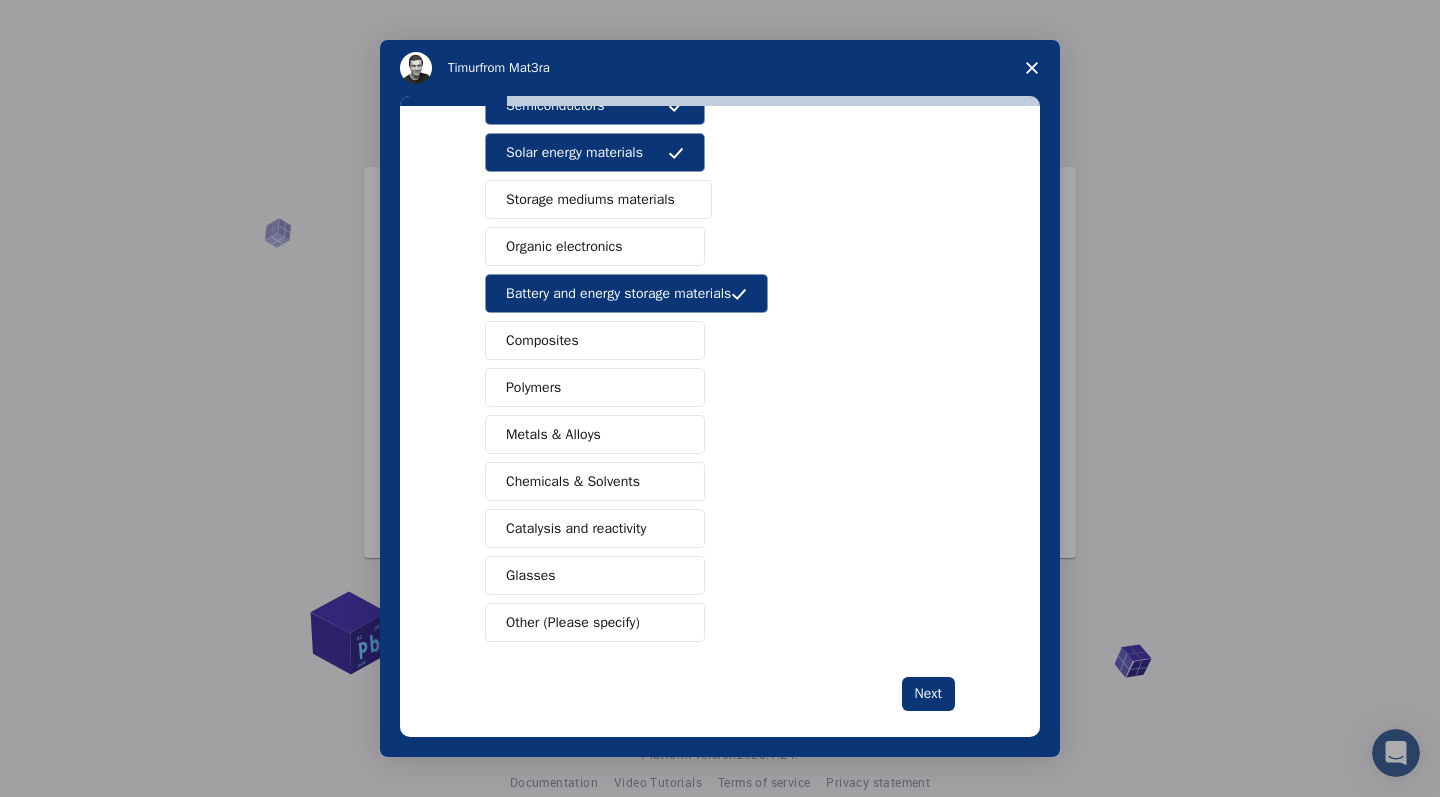 click on "Glasses" at bounding box center [595, 575] 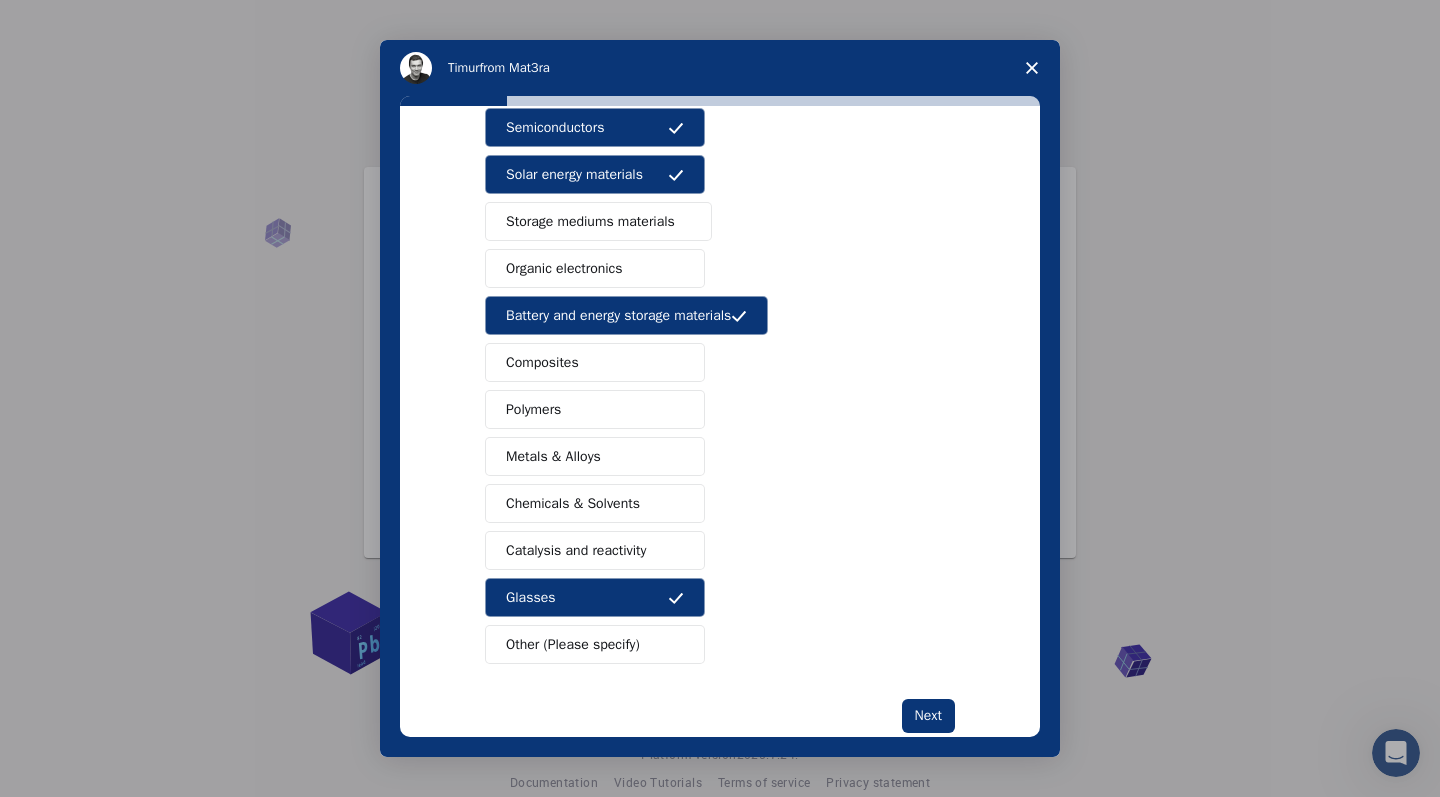 scroll, scrollTop: 120, scrollLeft: 0, axis: vertical 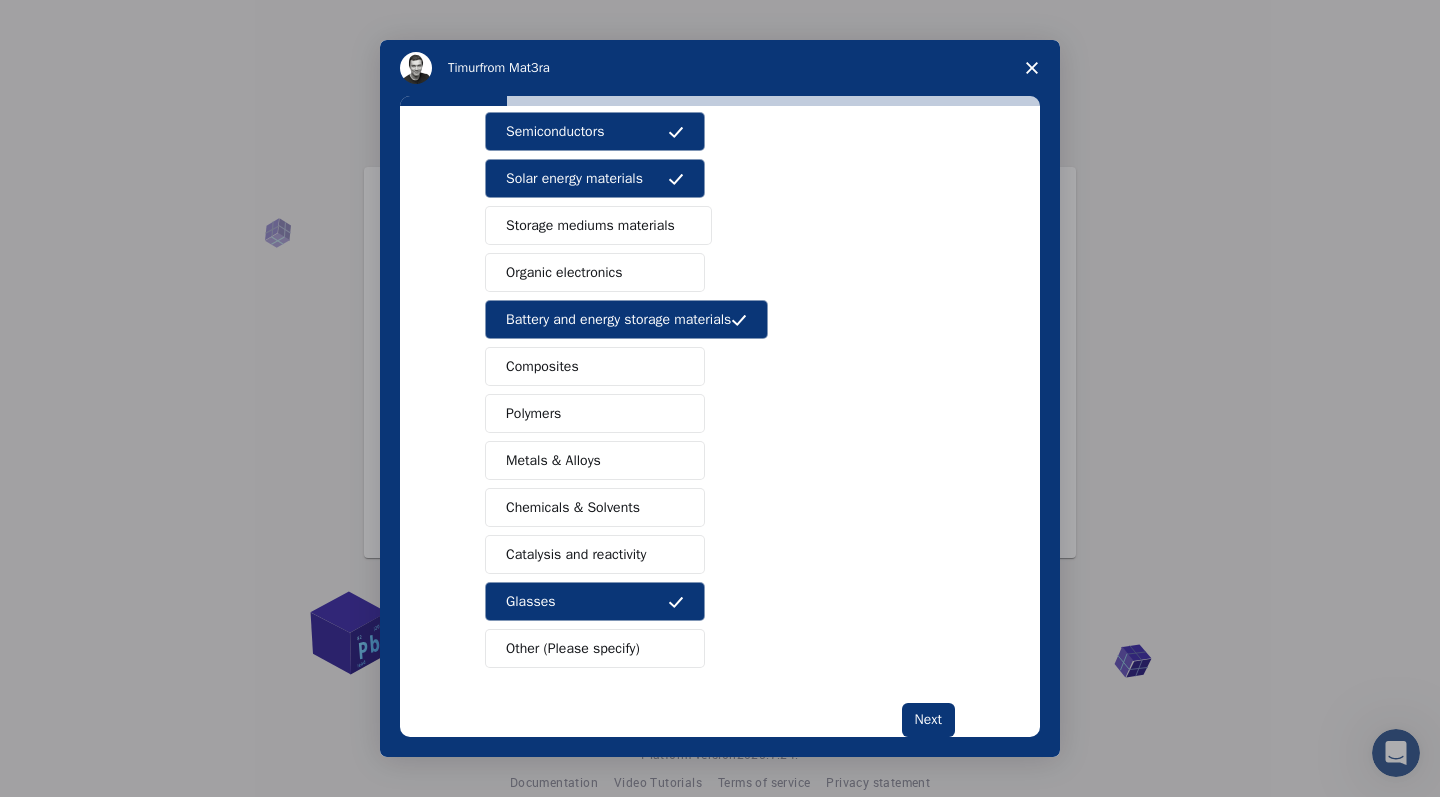 click on "Composites" at bounding box center [595, 366] 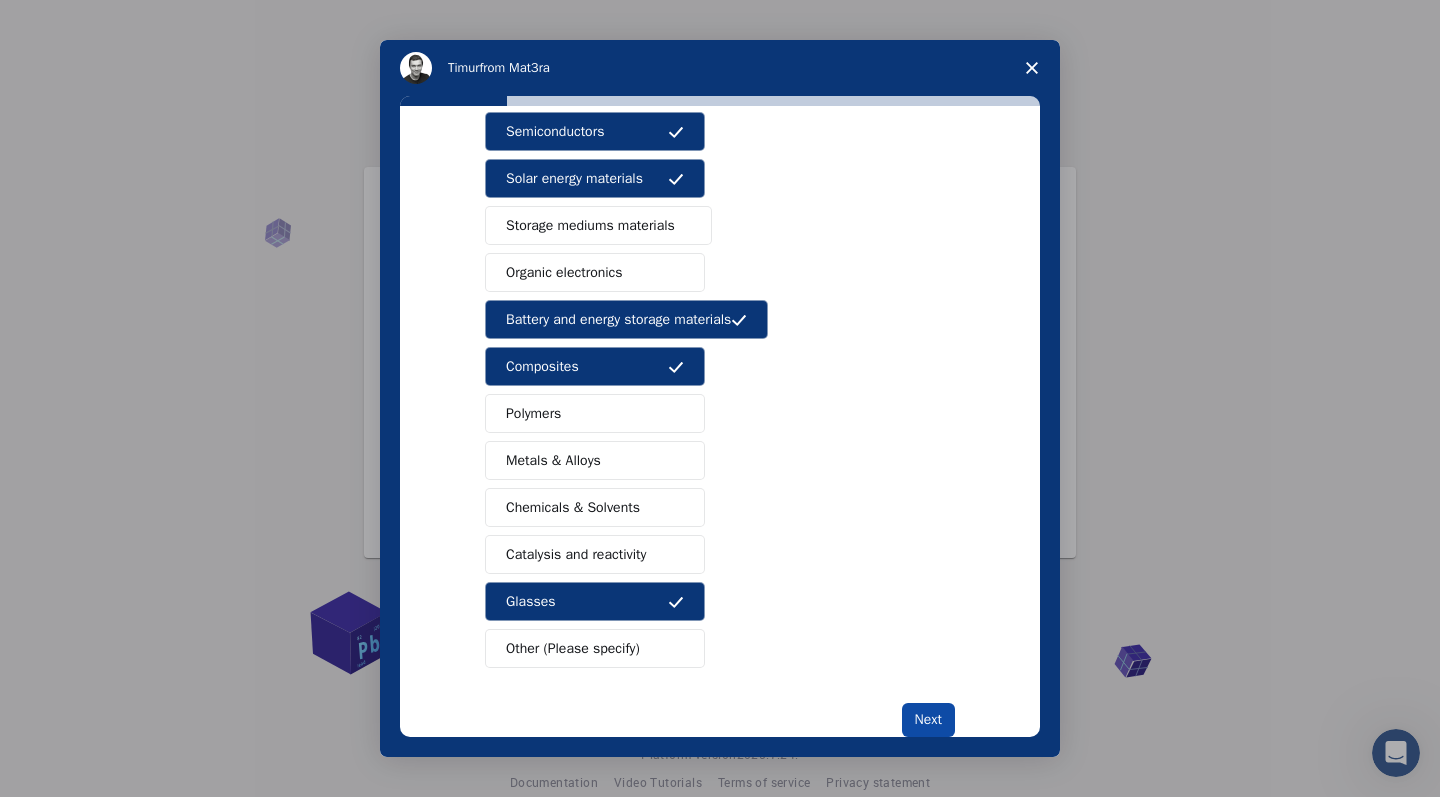 click on "Next" at bounding box center (928, 720) 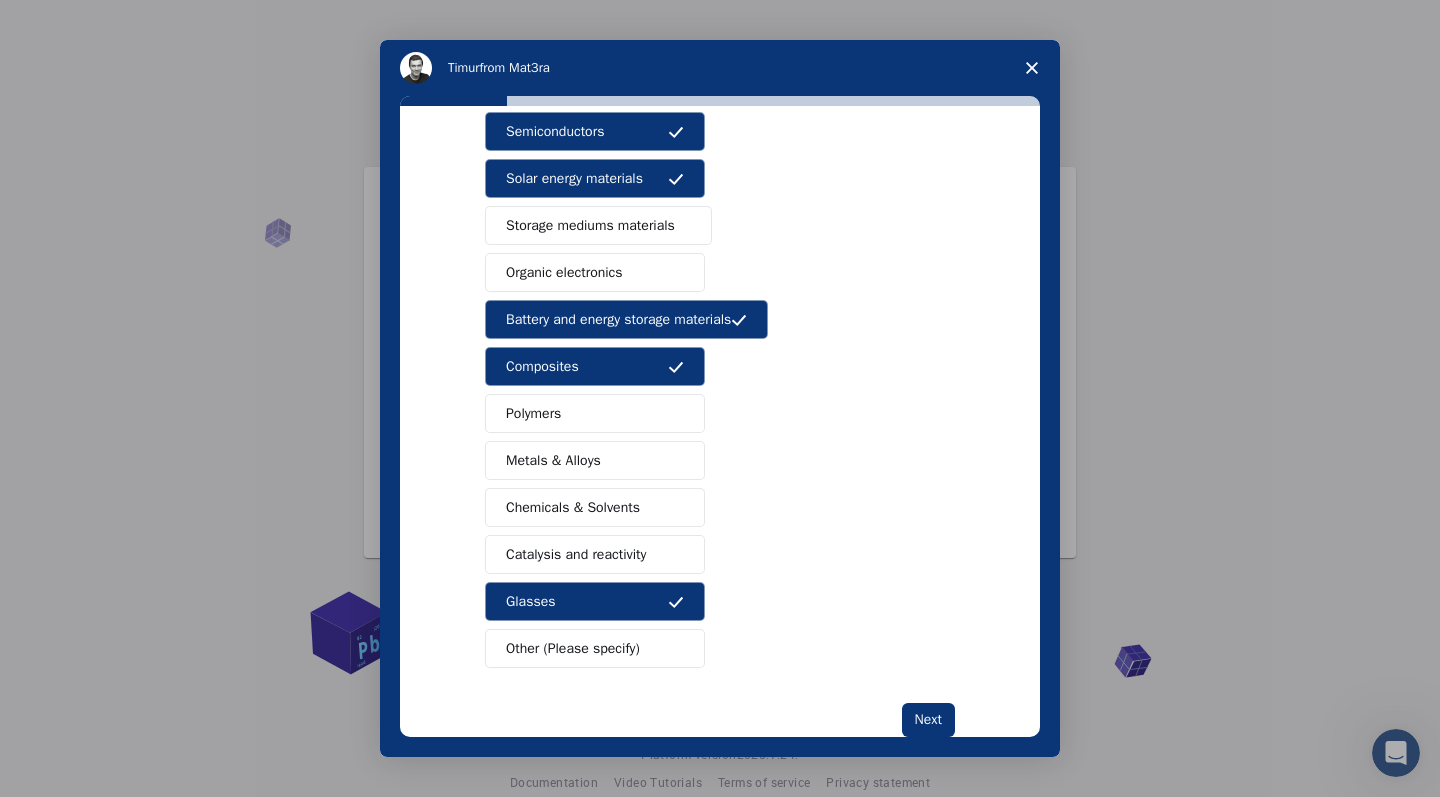 scroll, scrollTop: 0, scrollLeft: 0, axis: both 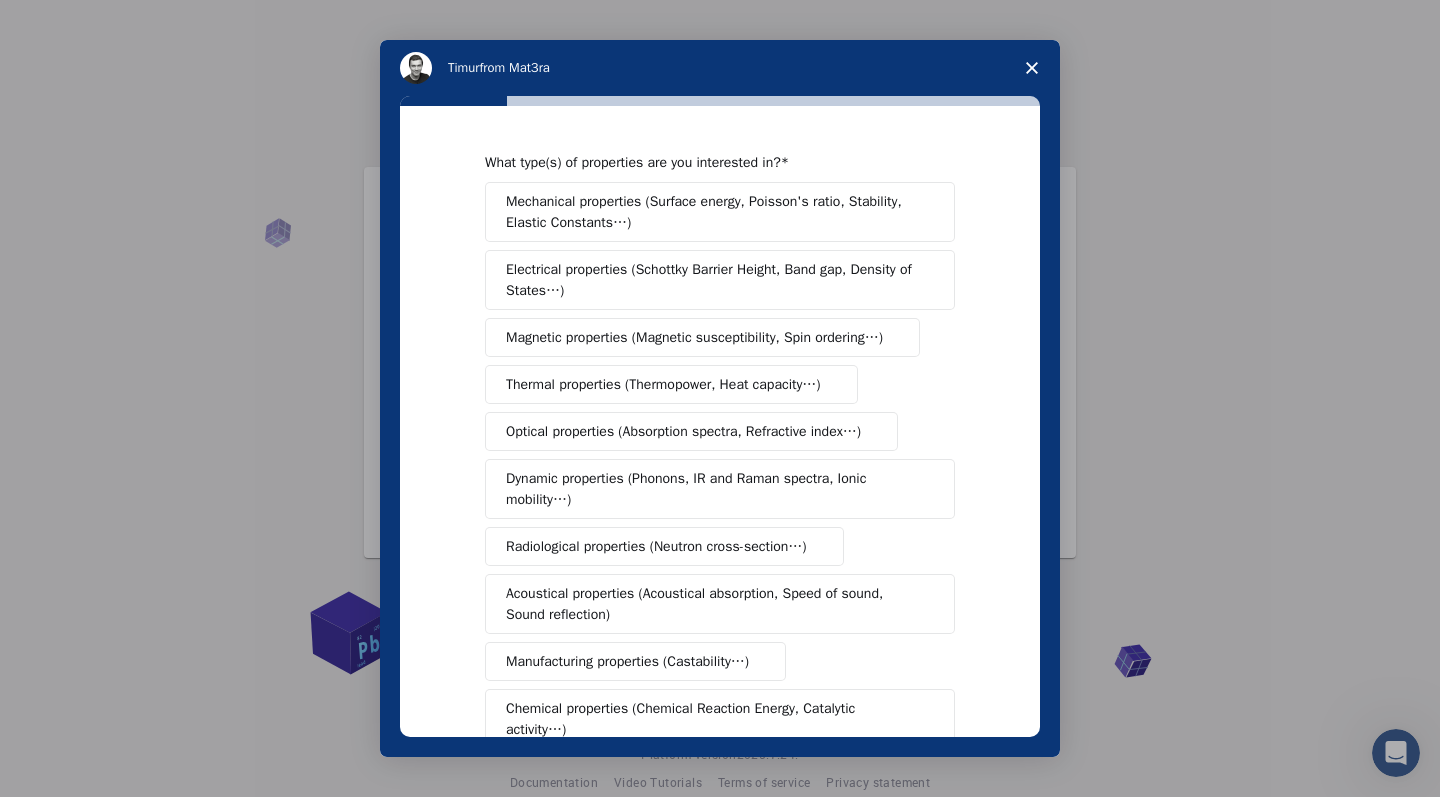 click on "Electrical properties (Schottky Barrier Height, Band gap, Density of States…)" at bounding box center (713, 280) 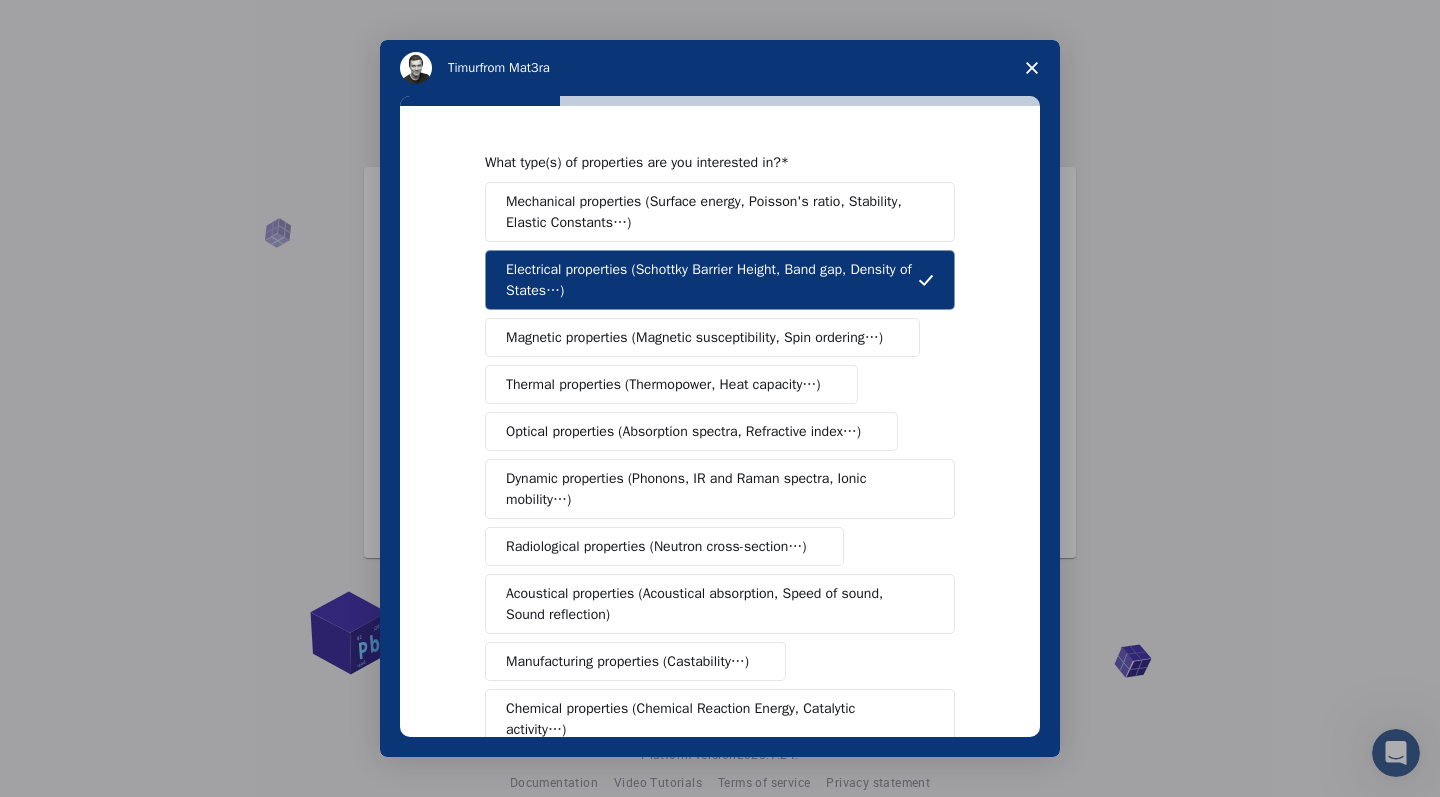 scroll, scrollTop: 0, scrollLeft: 0, axis: both 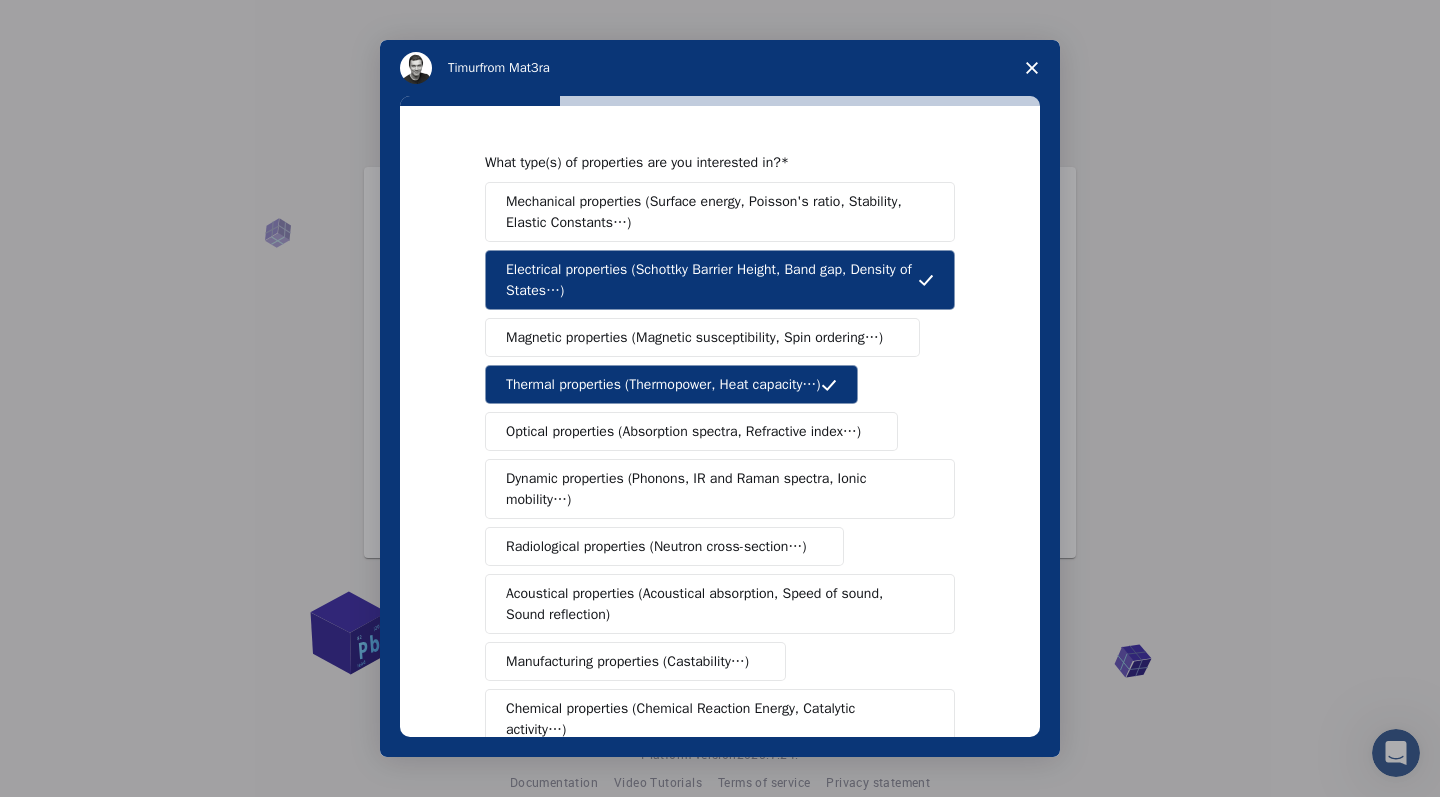 click on "Mechanical properties (Surface energy, Poisson's ratio, Stability, Elastic Constants…)" at bounding box center (713, 212) 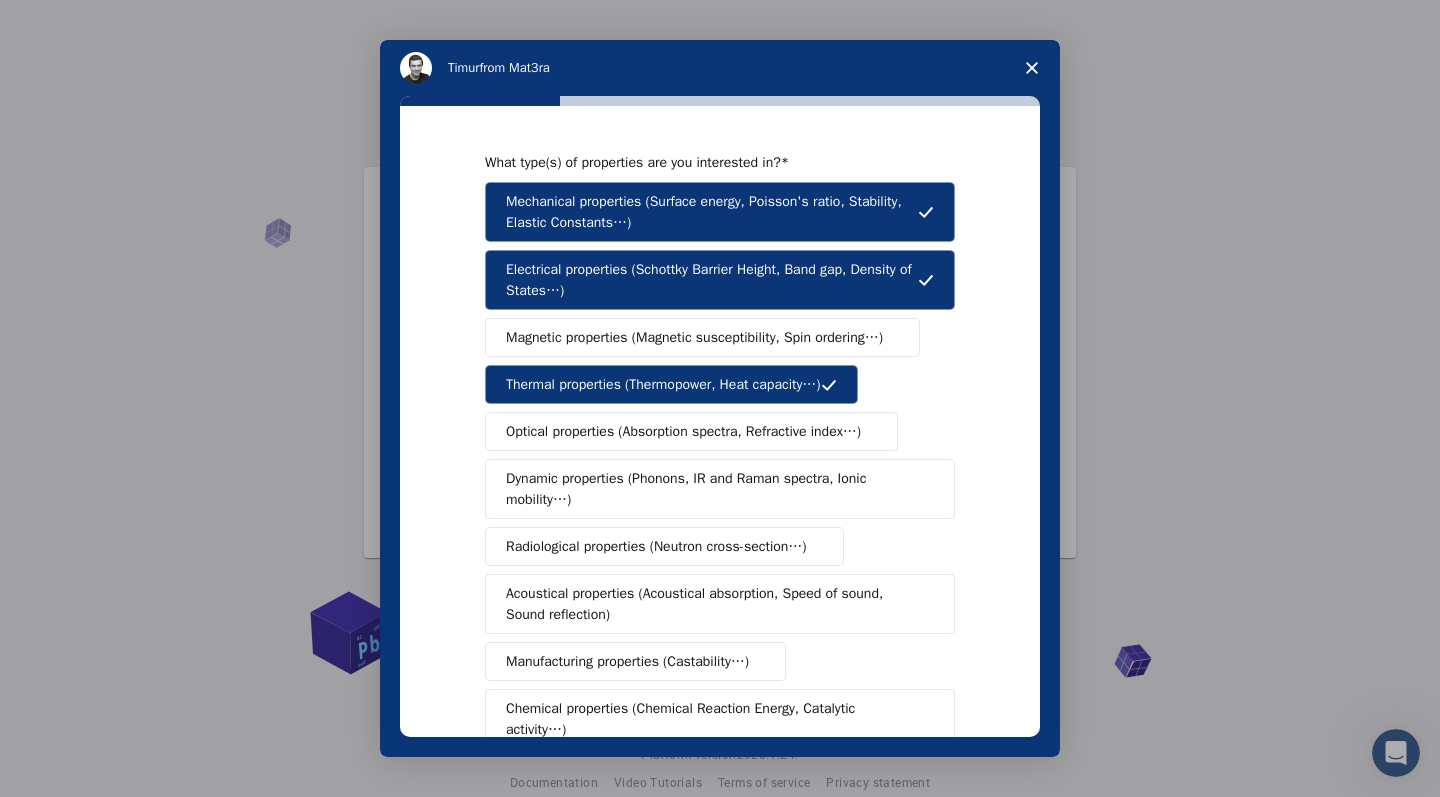 click on "Magnetic properties (Magnetic susceptibility, Spin ordering…)" at bounding box center (694, 337) 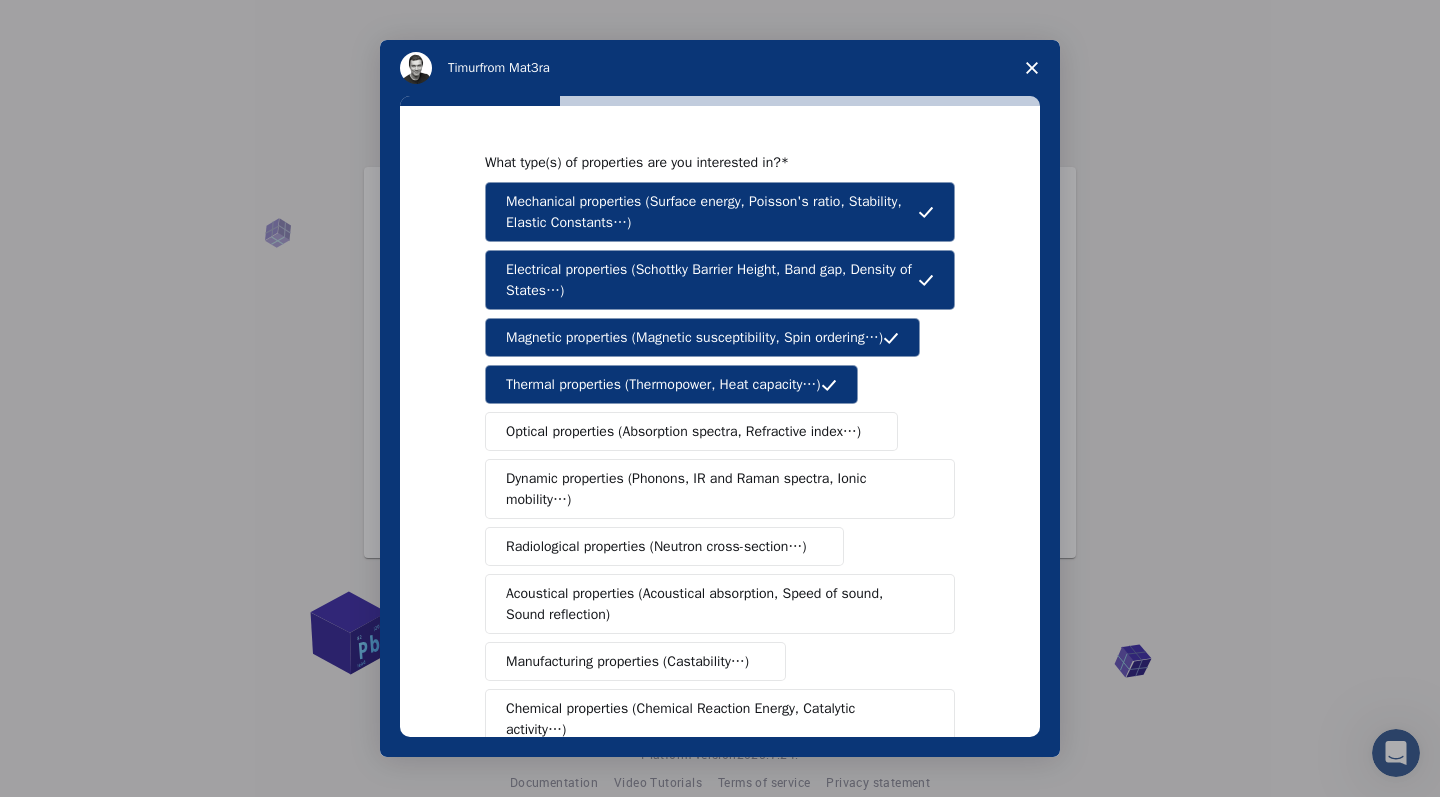 click on "Optical properties (Absorption spectra, Refractive index…)" at bounding box center [683, 431] 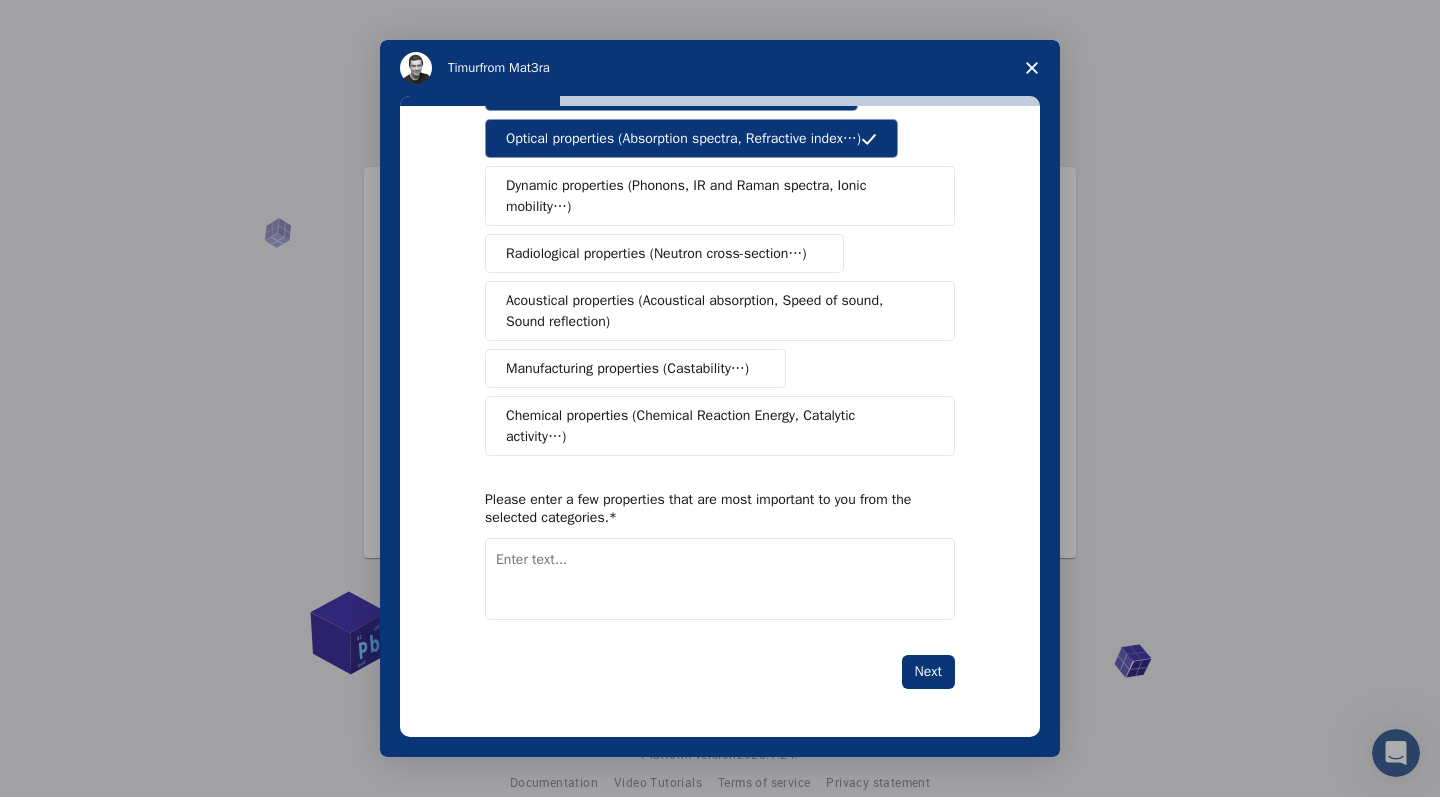 scroll, scrollTop: 292, scrollLeft: 0, axis: vertical 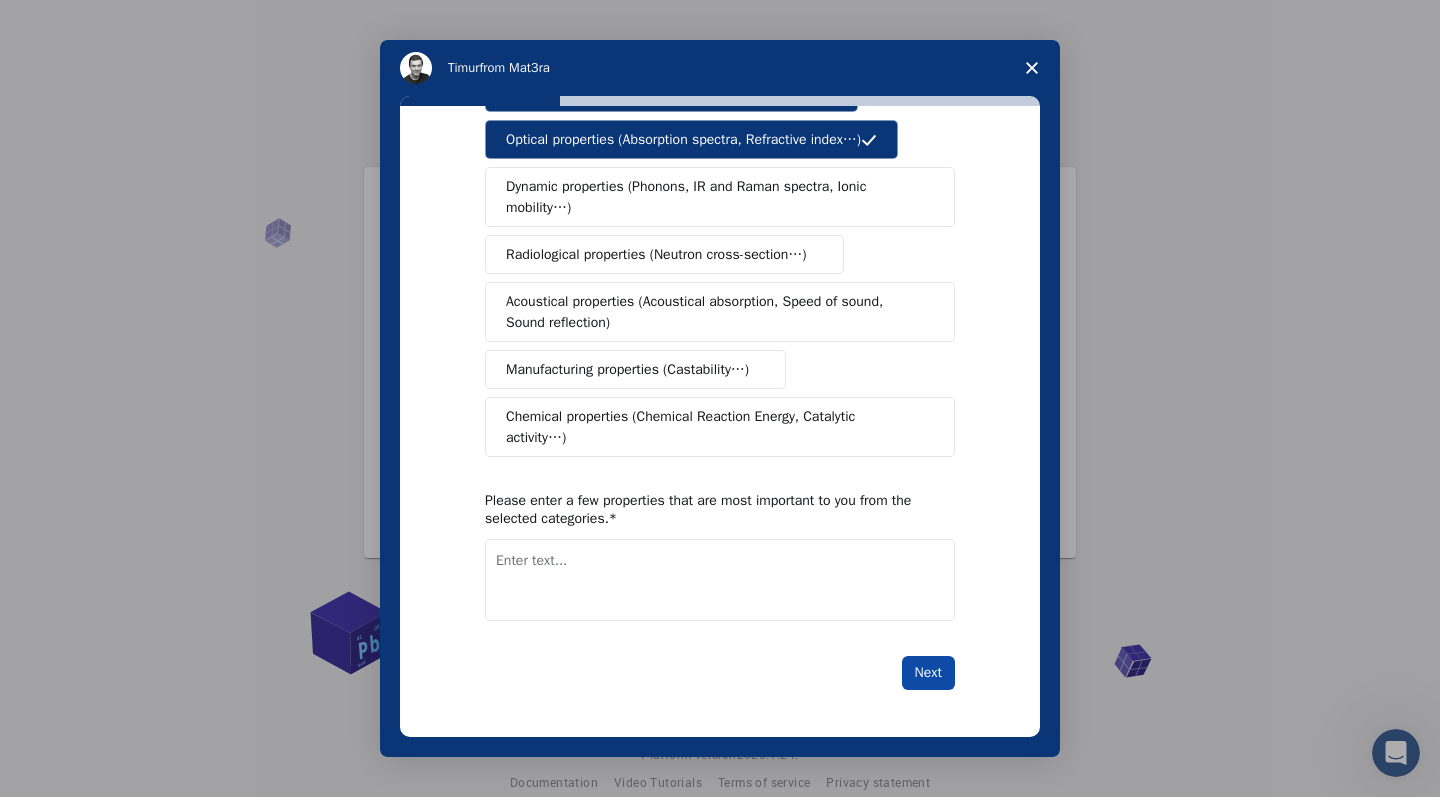 click on "Next" at bounding box center (928, 673) 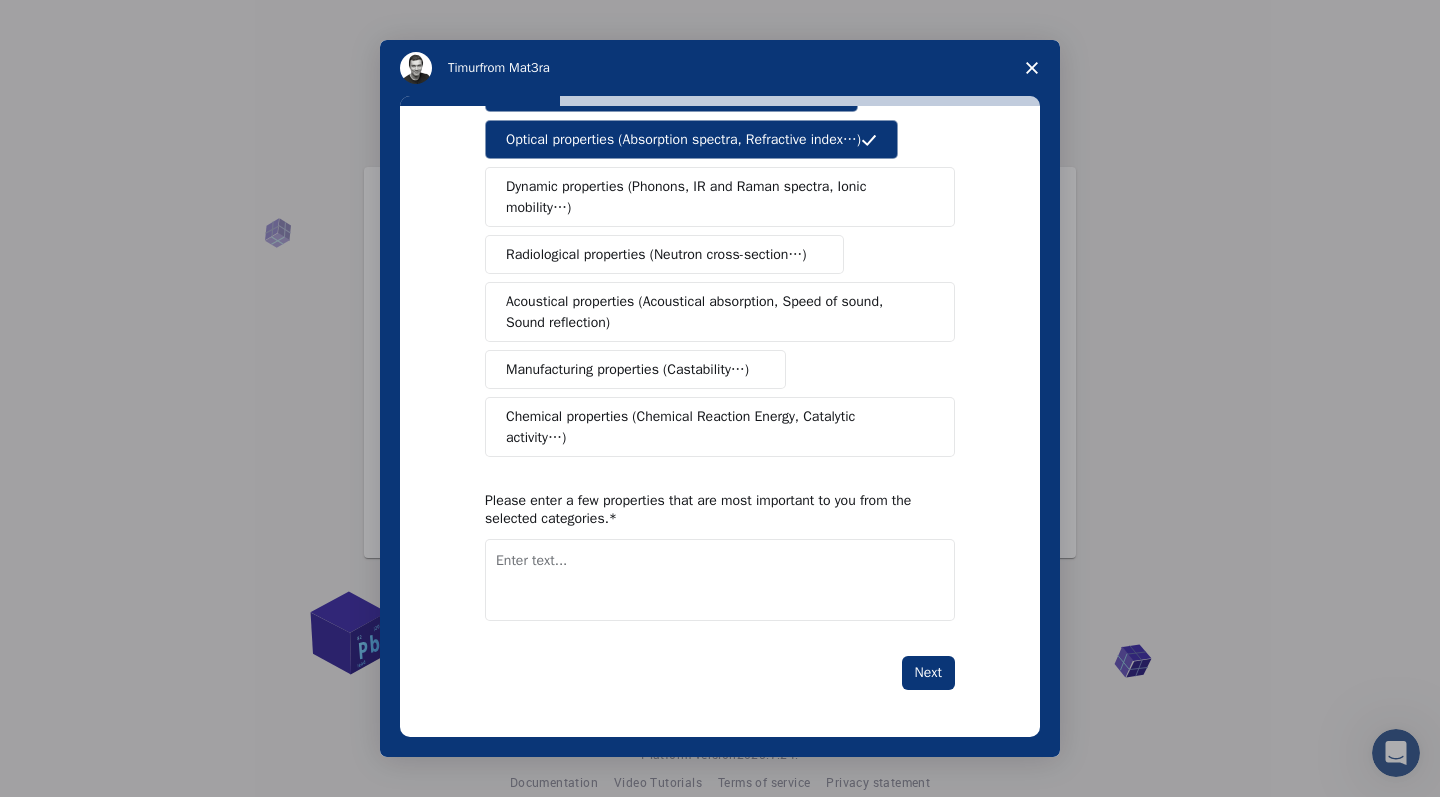click at bounding box center [720, 580] 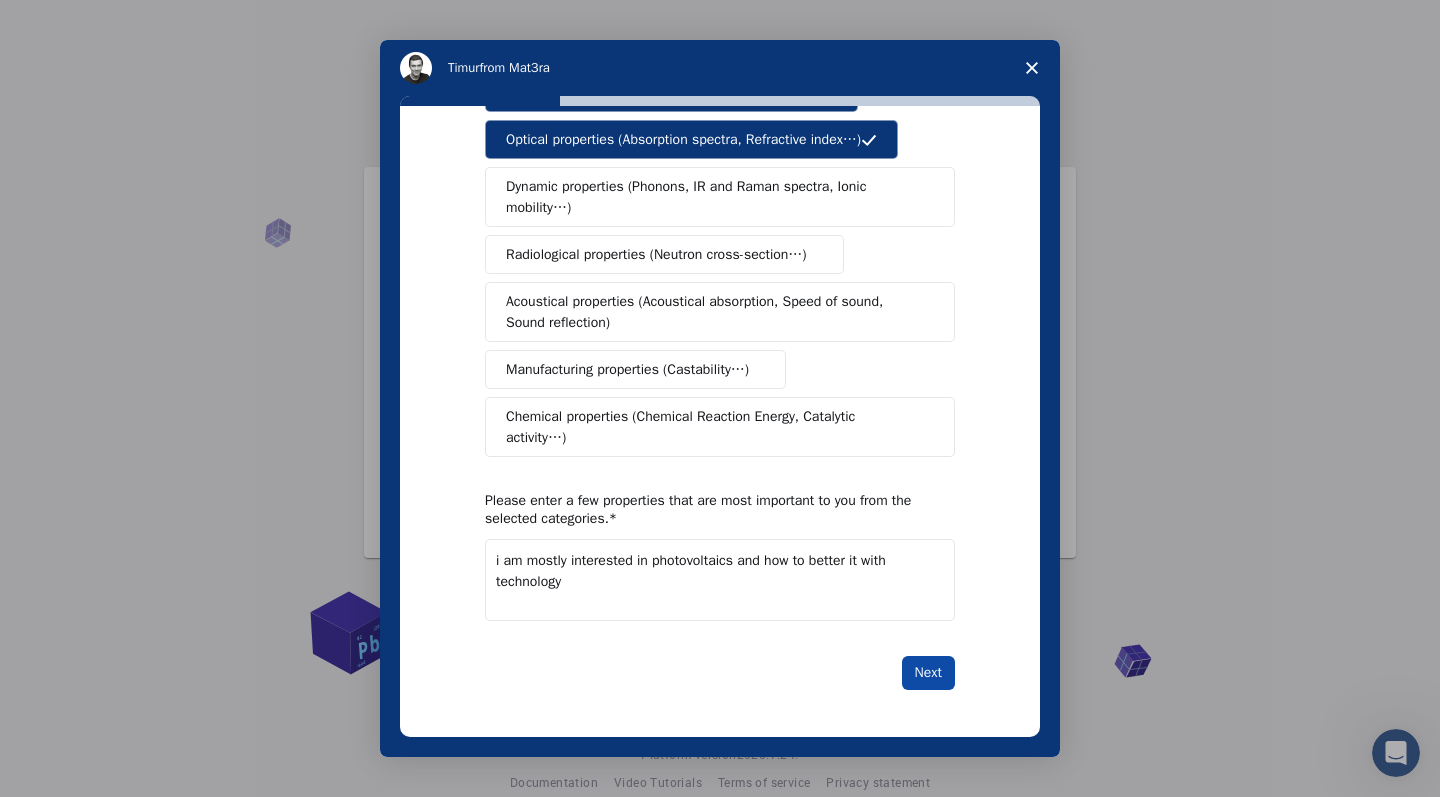 type on "i am mostly interested in photovoltaics and how to better it with technology" 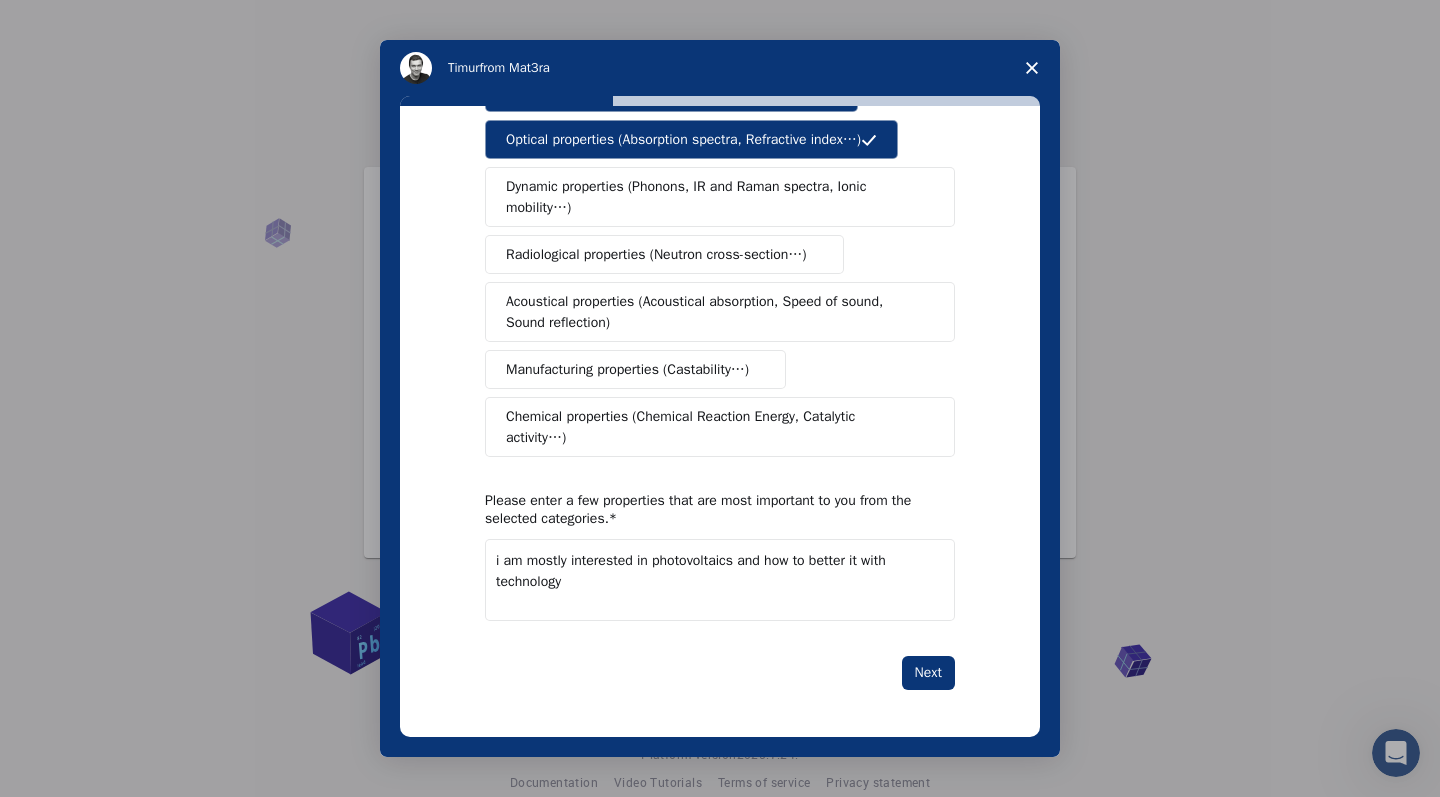 scroll, scrollTop: 24, scrollLeft: 0, axis: vertical 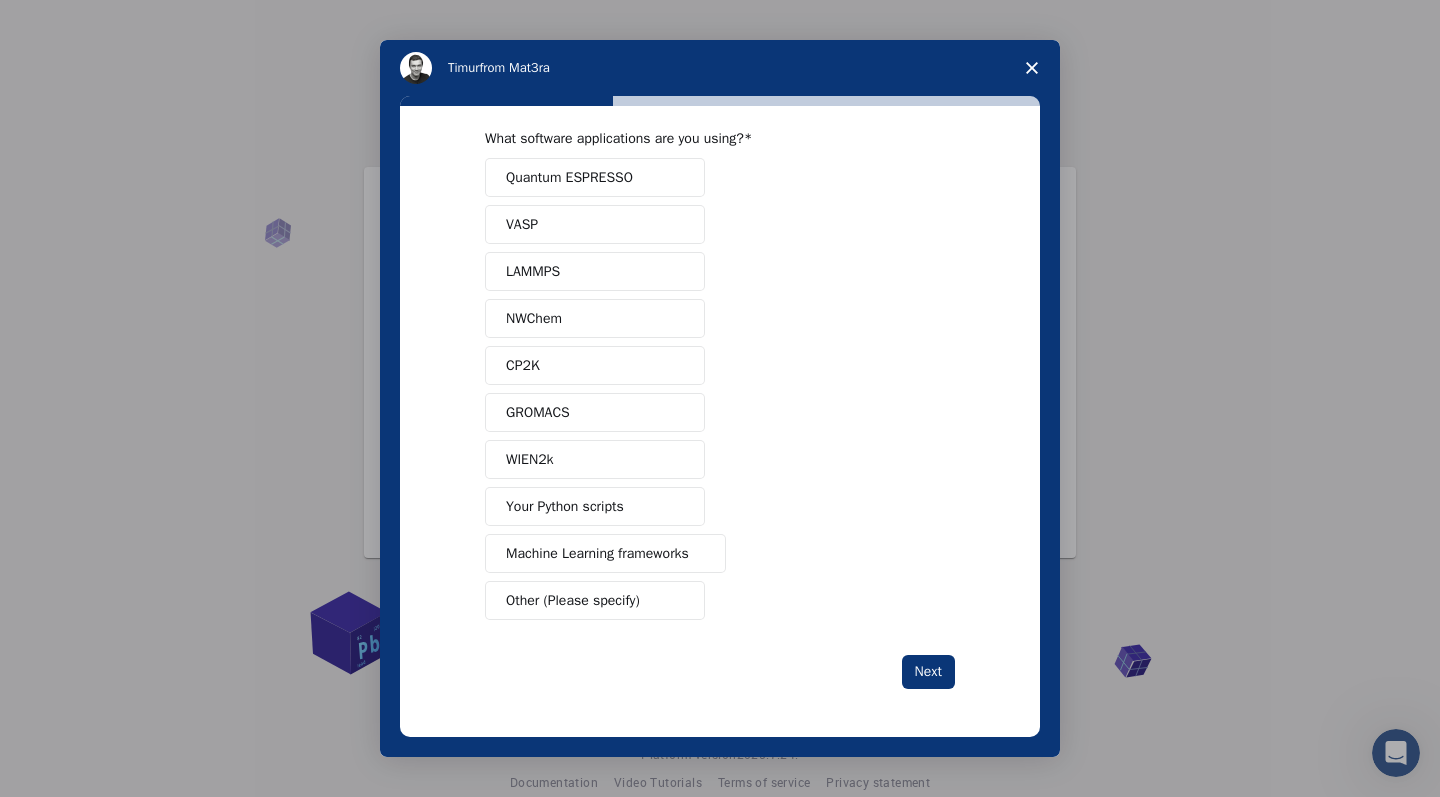 click on "Quantum ESPRESSO" at bounding box center [595, 177] 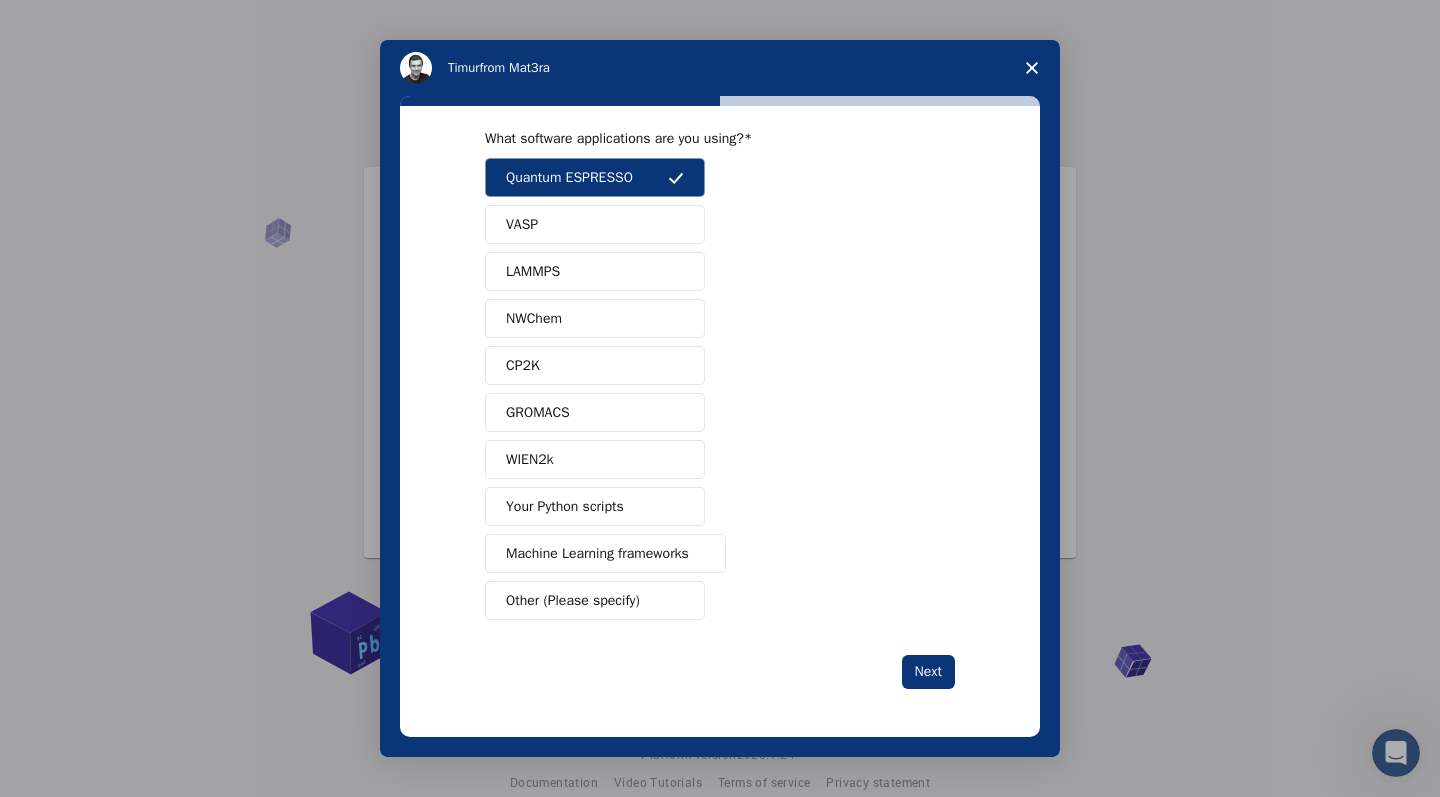 click on "VASP" at bounding box center (595, 224) 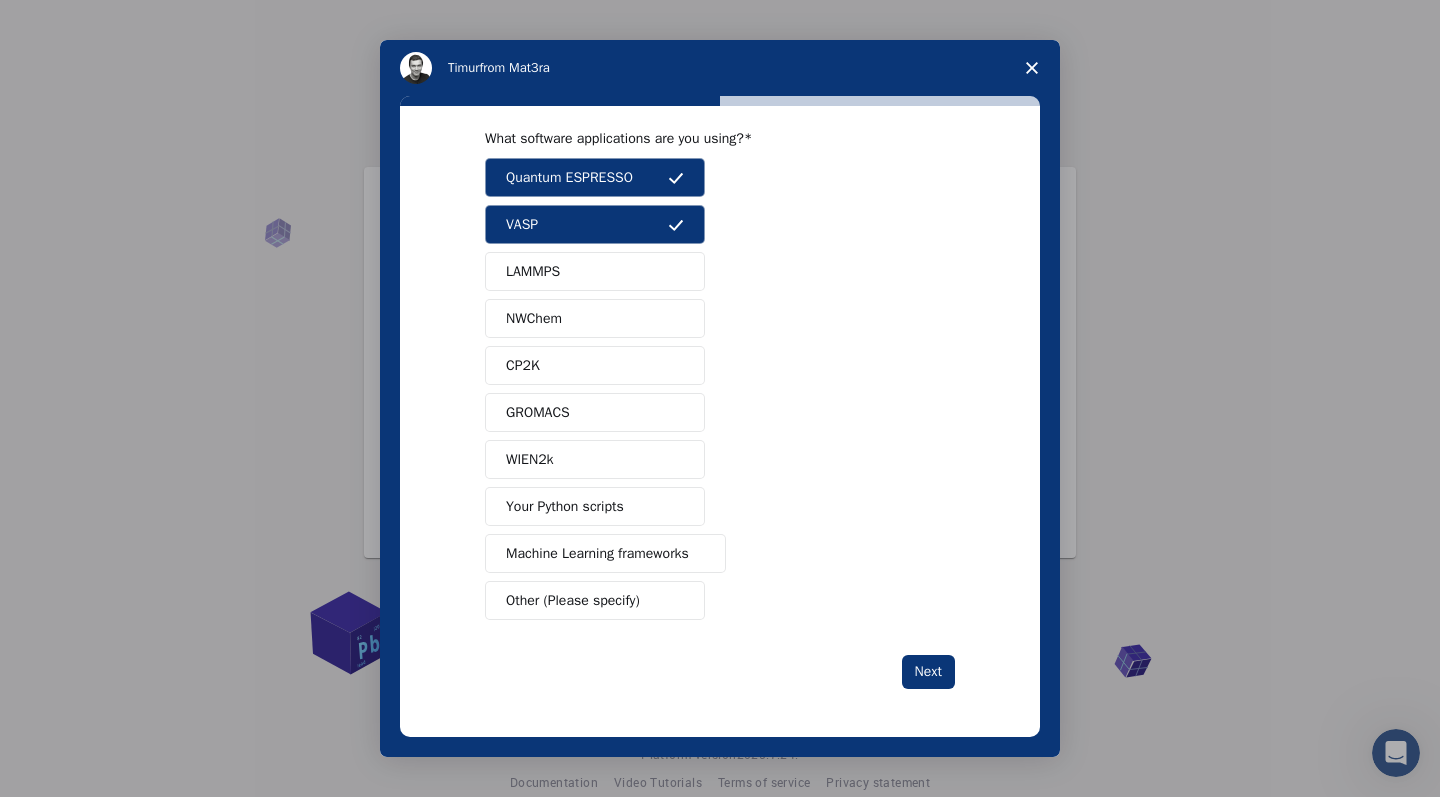 click on "LAMMPS" at bounding box center [595, 271] 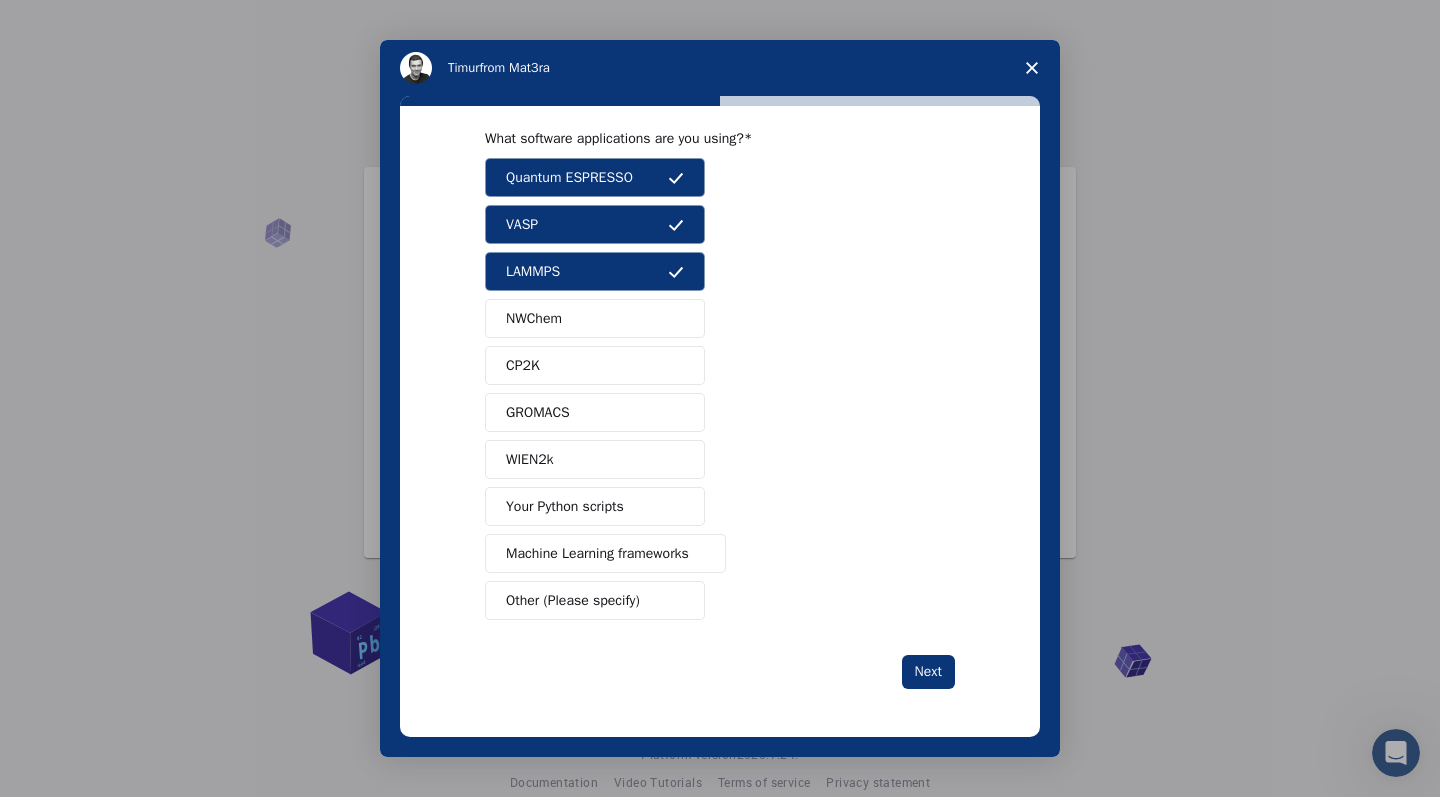 click on "Machine Learning frameworks" at bounding box center [597, 553] 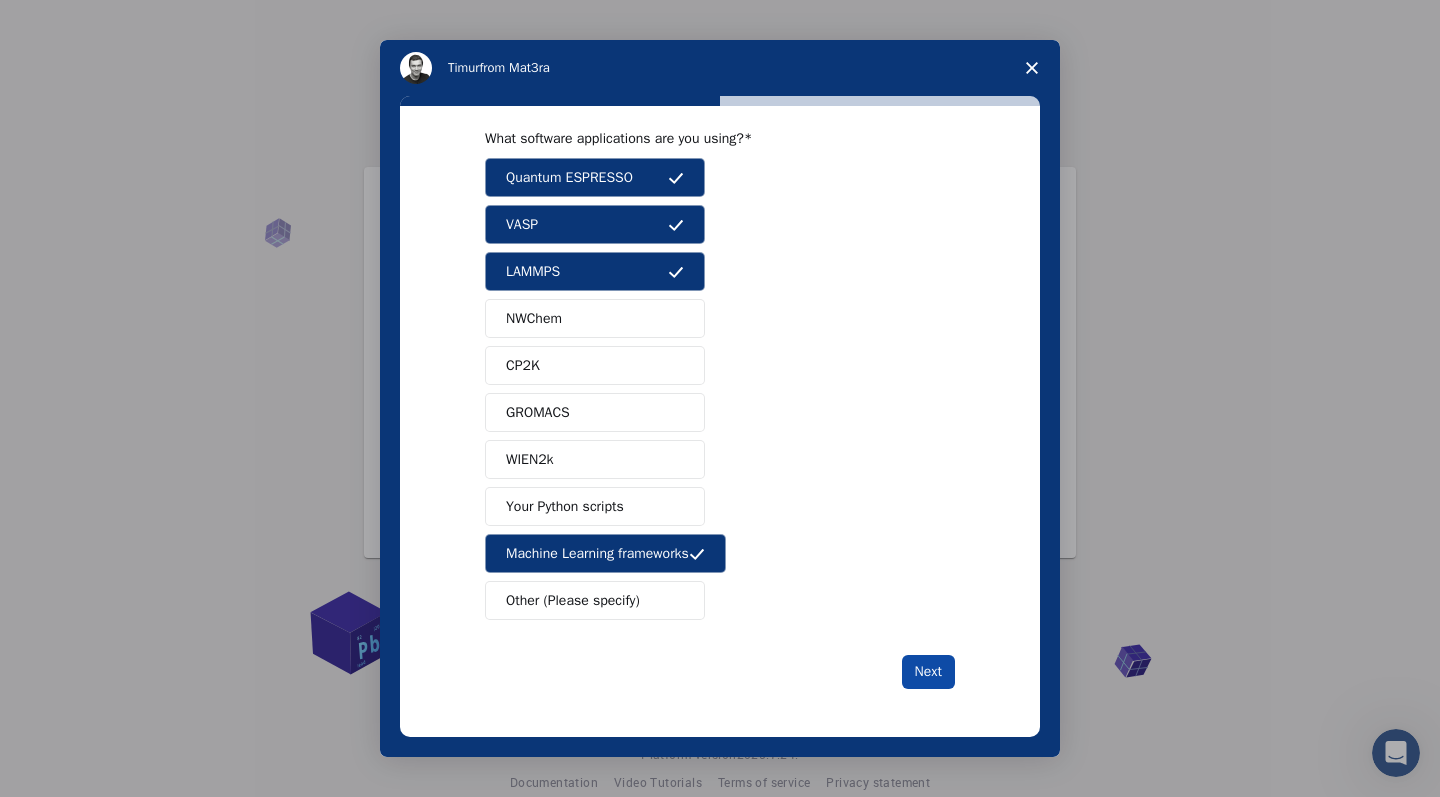 click on "Next" at bounding box center [928, 672] 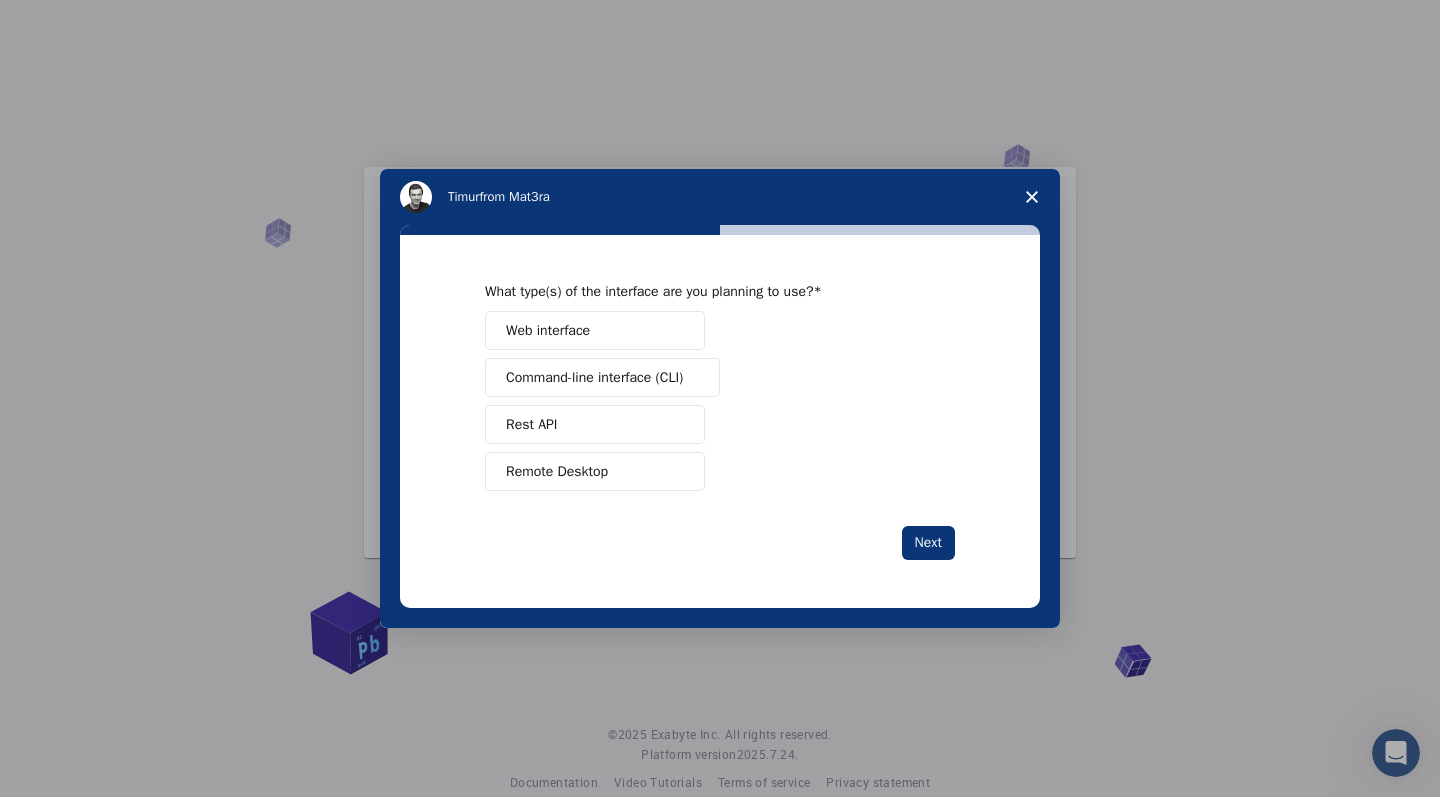 scroll, scrollTop: 0, scrollLeft: 0, axis: both 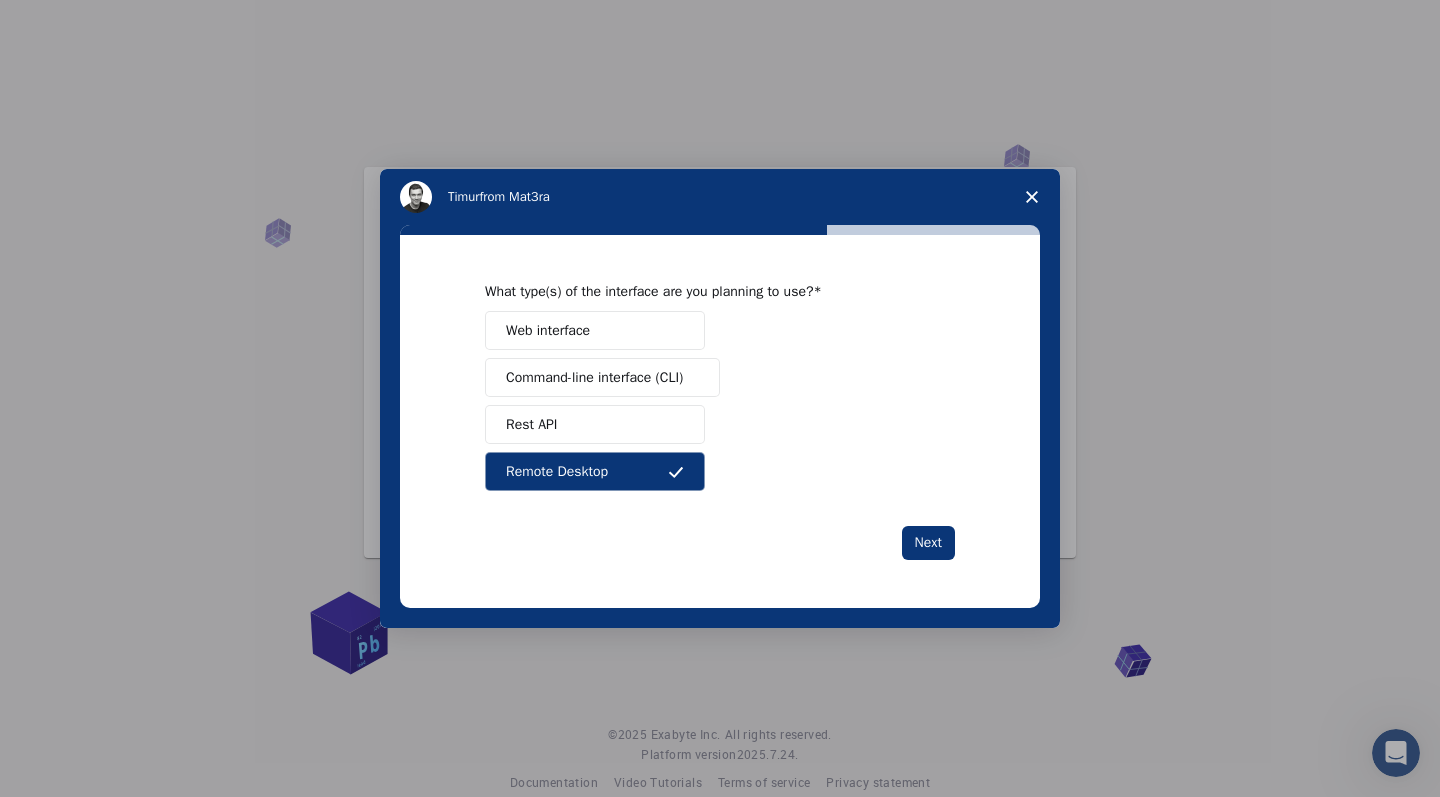 click on "Web interface" at bounding box center [595, 330] 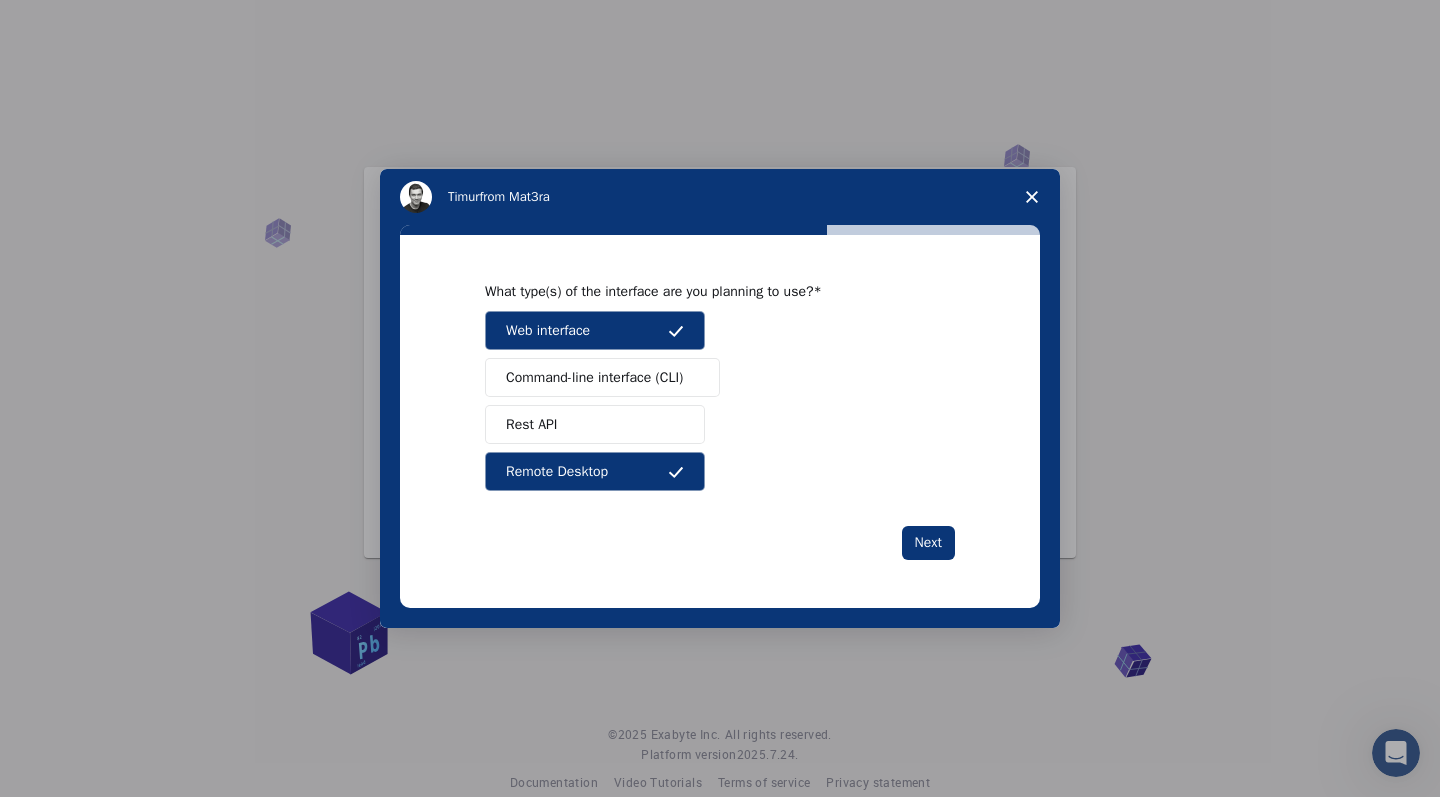 click on "Web interface" at bounding box center [595, 330] 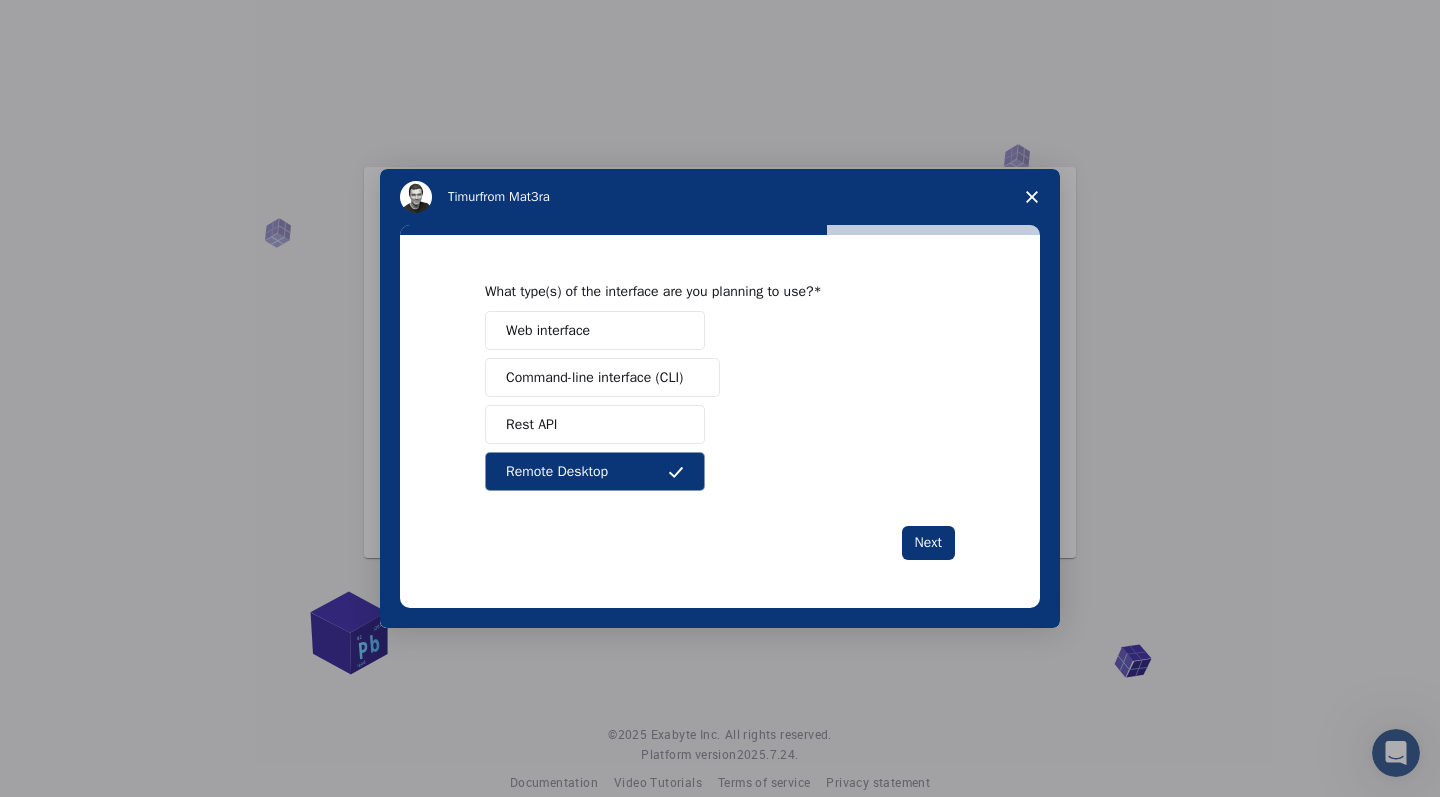 click on "Web interface" at bounding box center [595, 330] 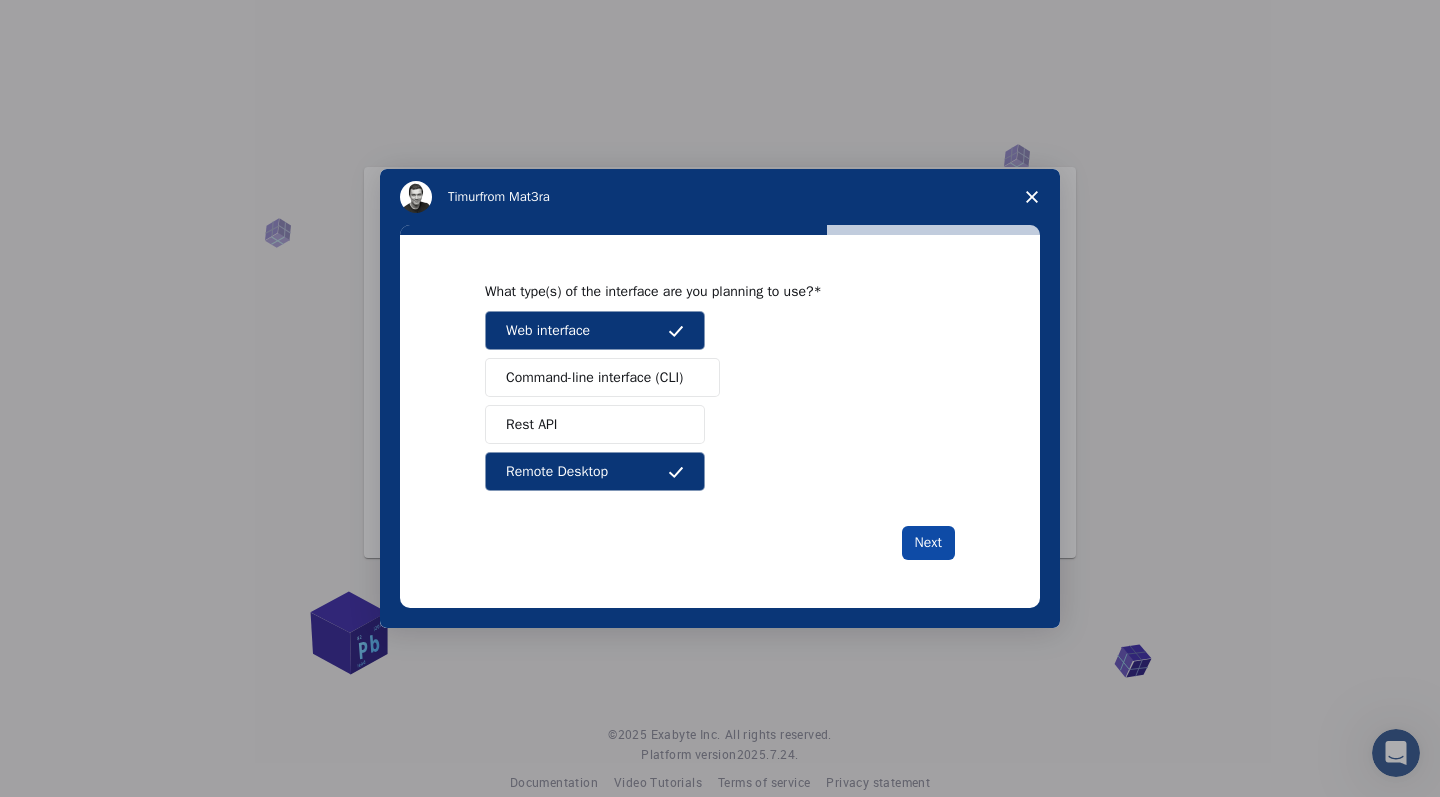 click on "Next" at bounding box center [928, 543] 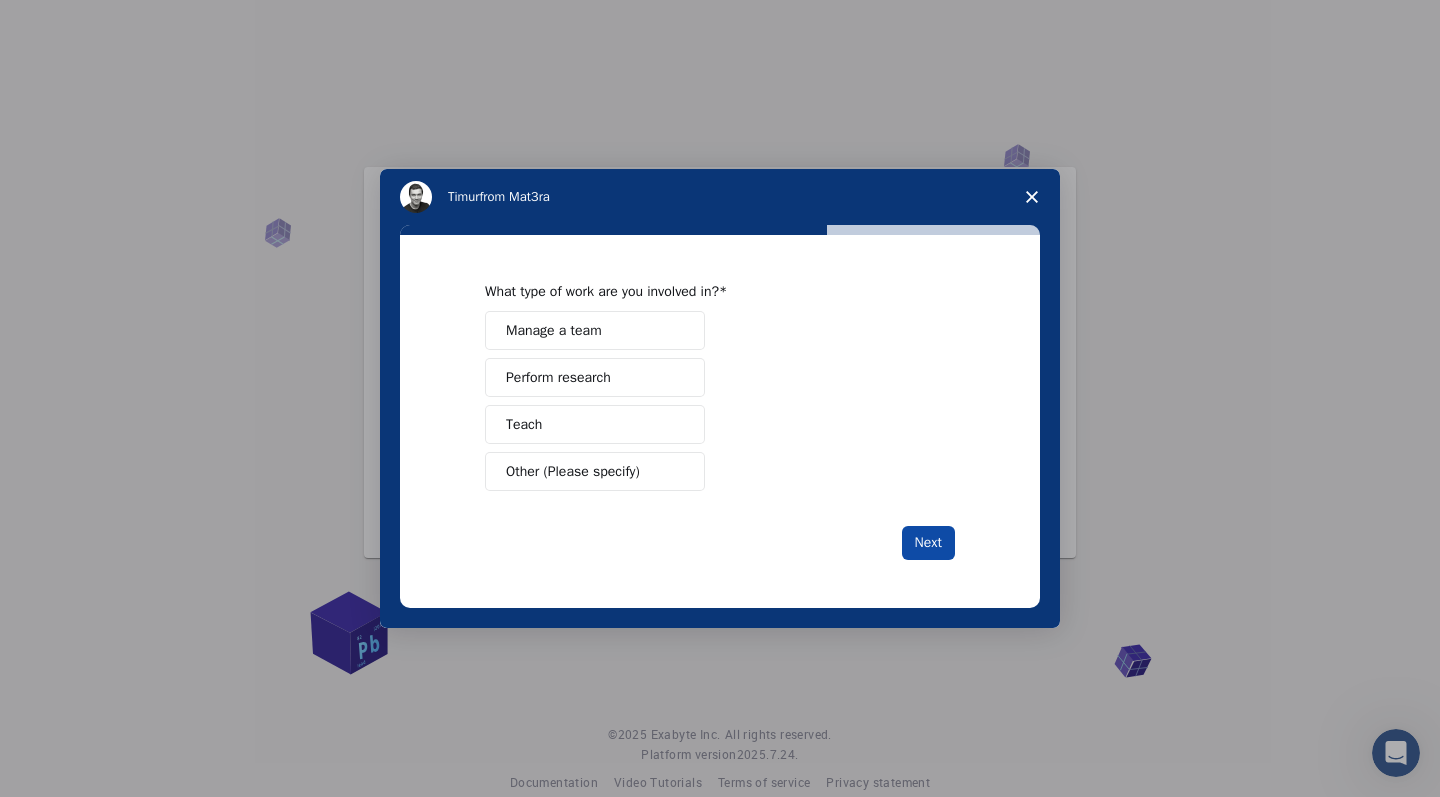 click on "Next" at bounding box center [928, 543] 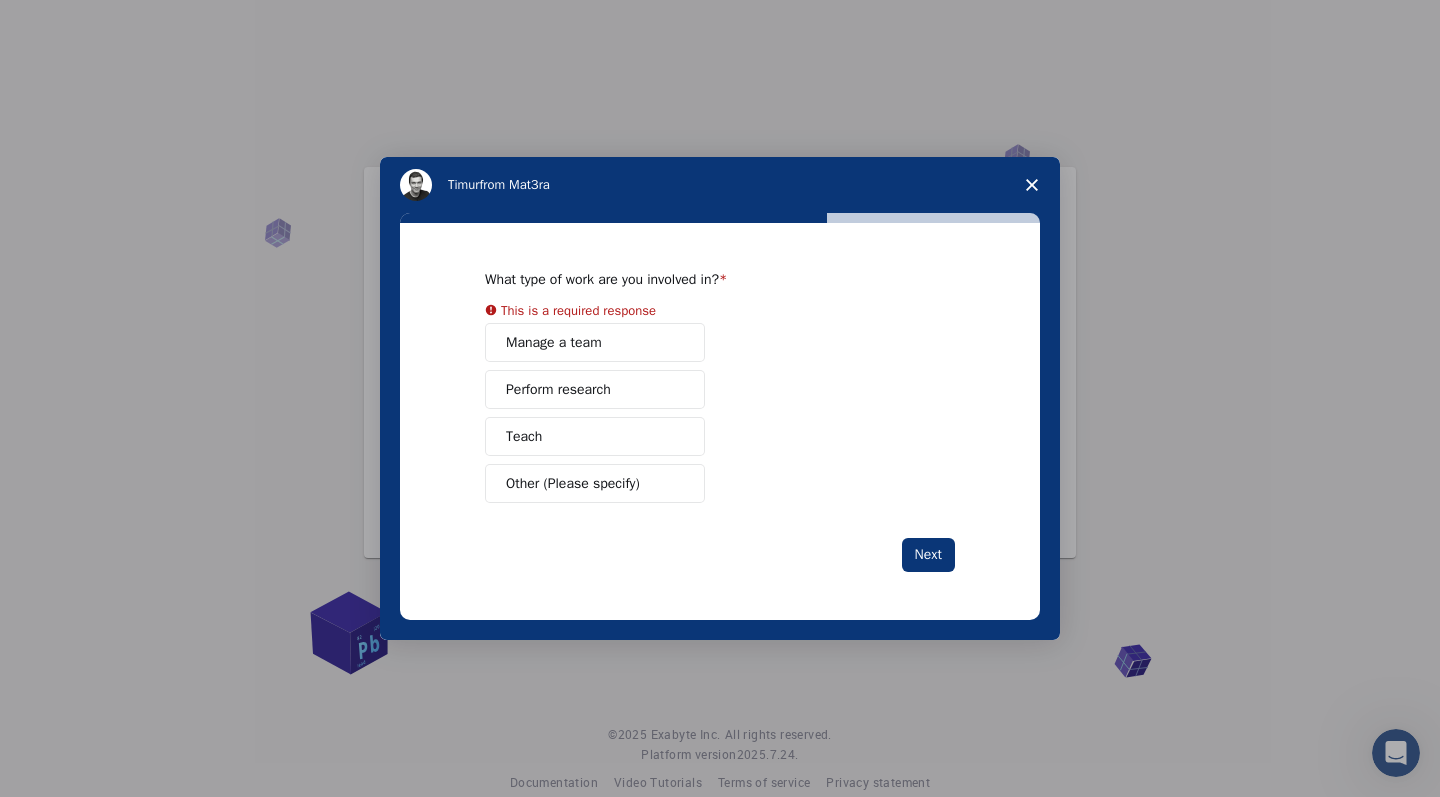 click on "Manage a team Perform research Teach Other (Please specify)" at bounding box center (720, 413) 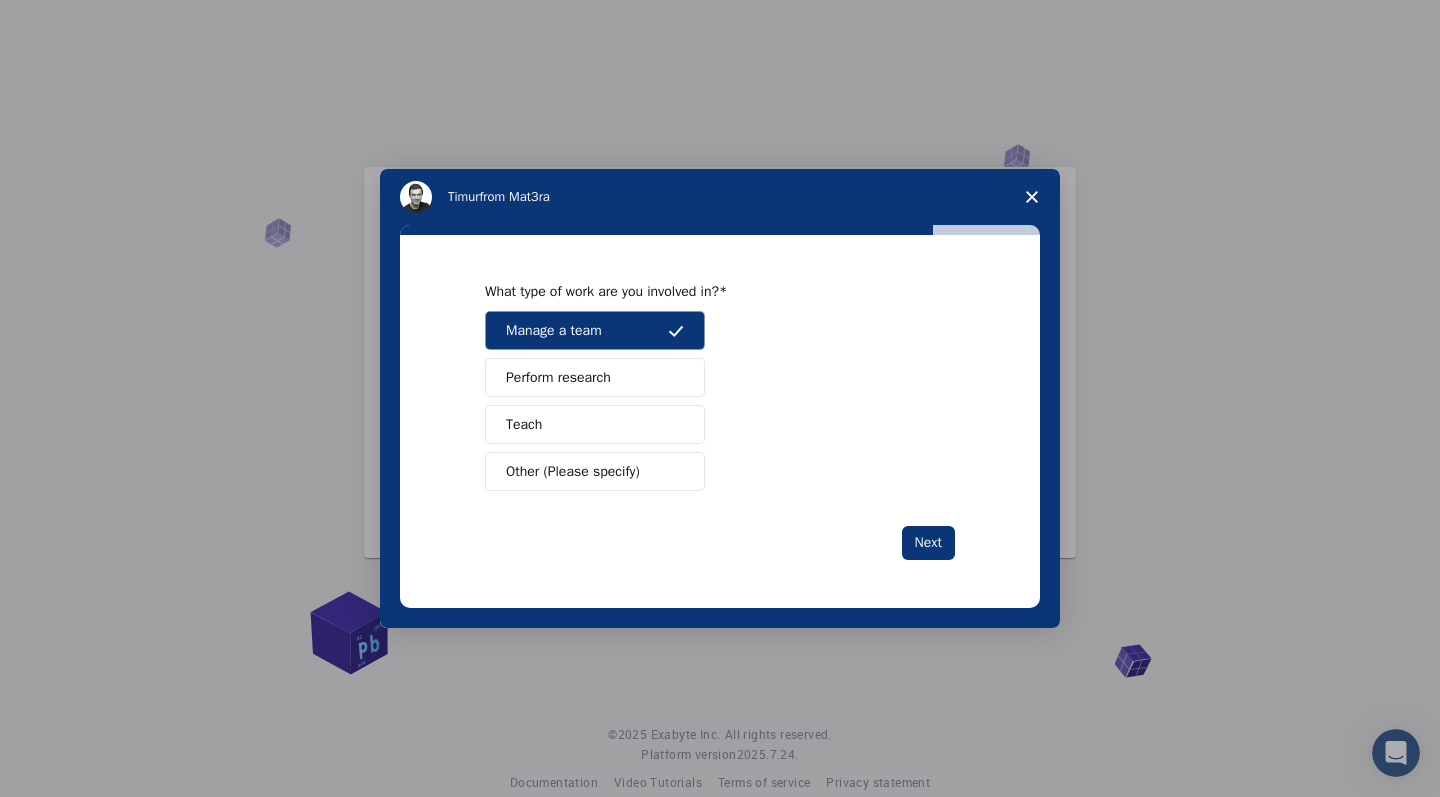 click on "Perform research" at bounding box center (595, 377) 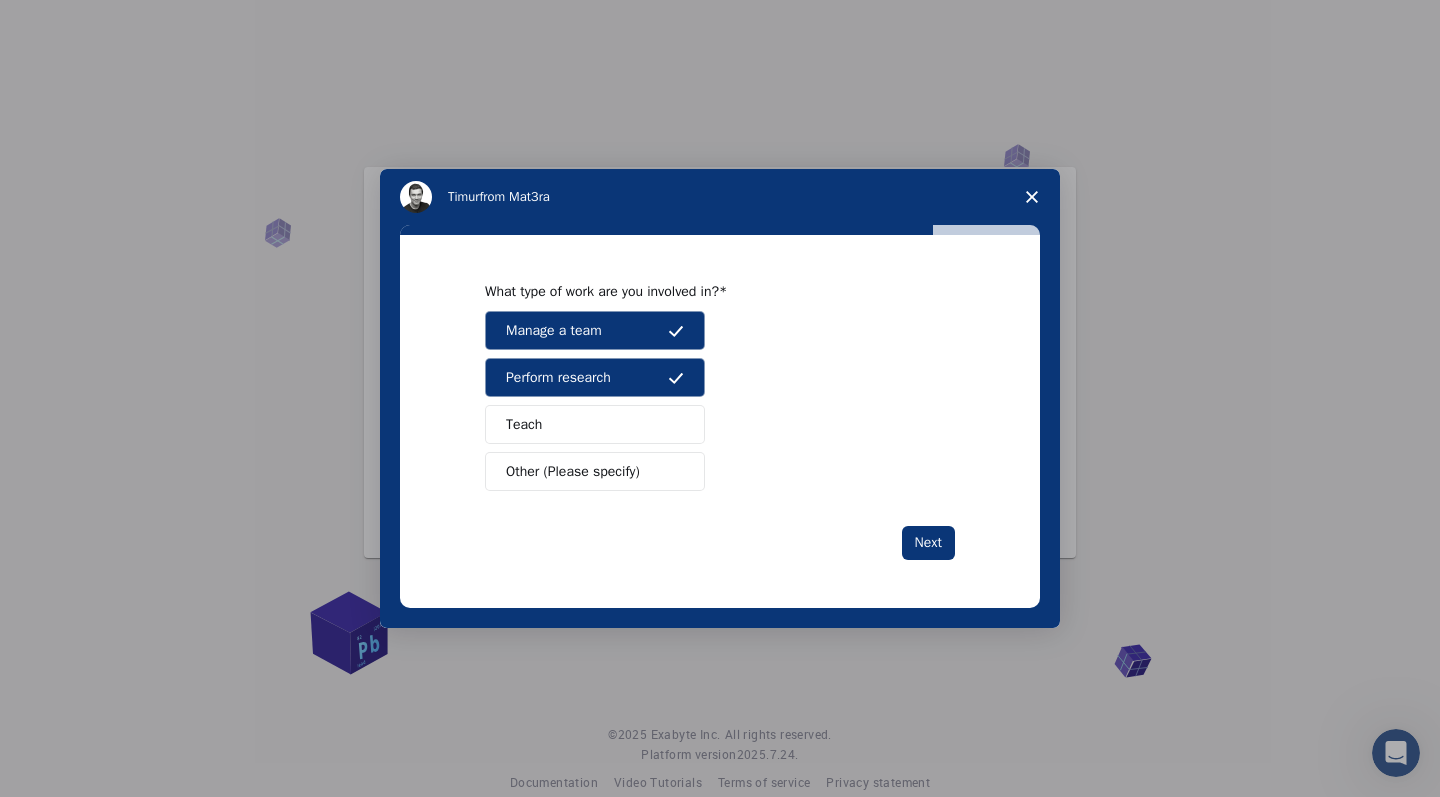 click on "Teach" at bounding box center [595, 424] 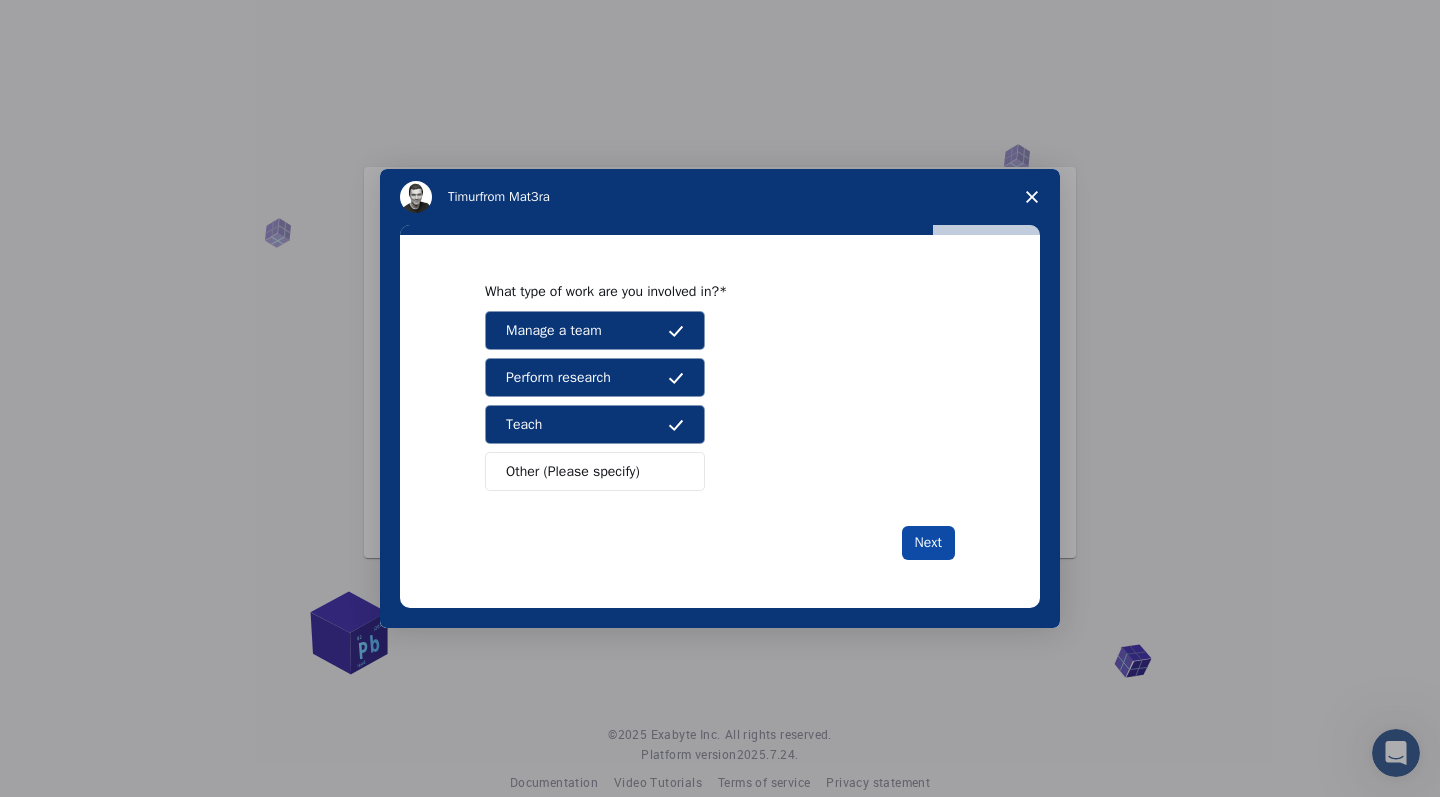 click on "Next" at bounding box center [928, 543] 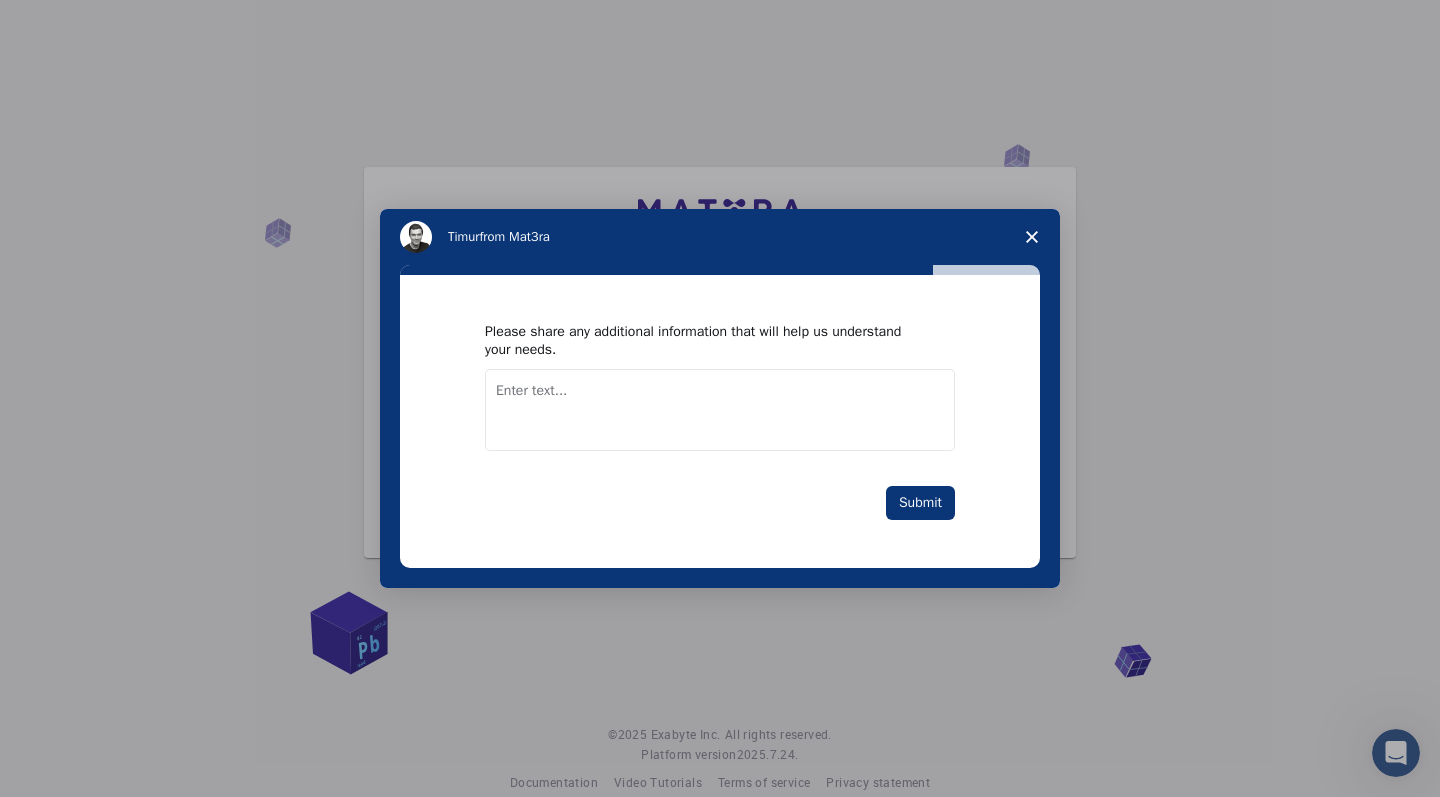 click at bounding box center (720, 410) 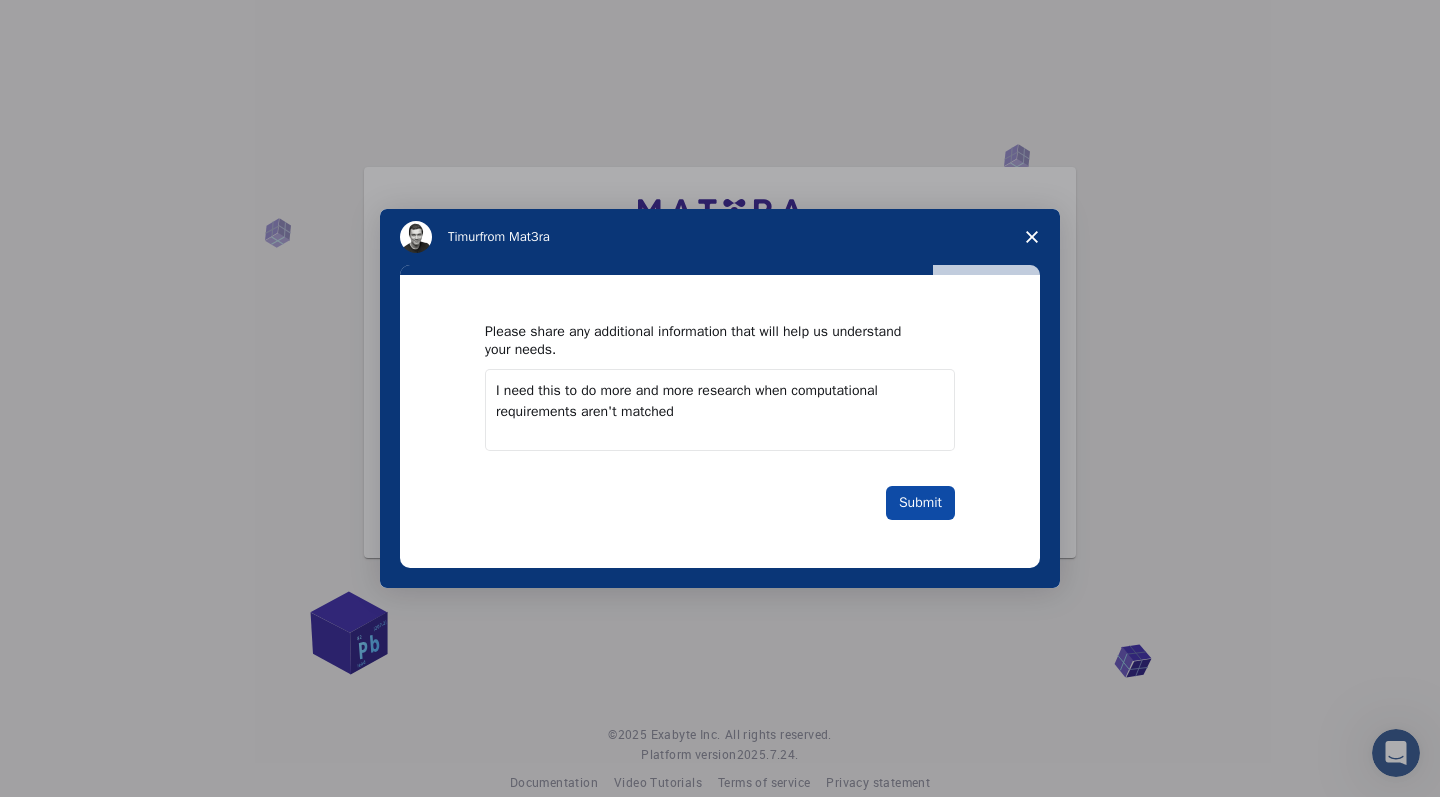 type on "I need this to do more and more research when computational requirements aren't matched" 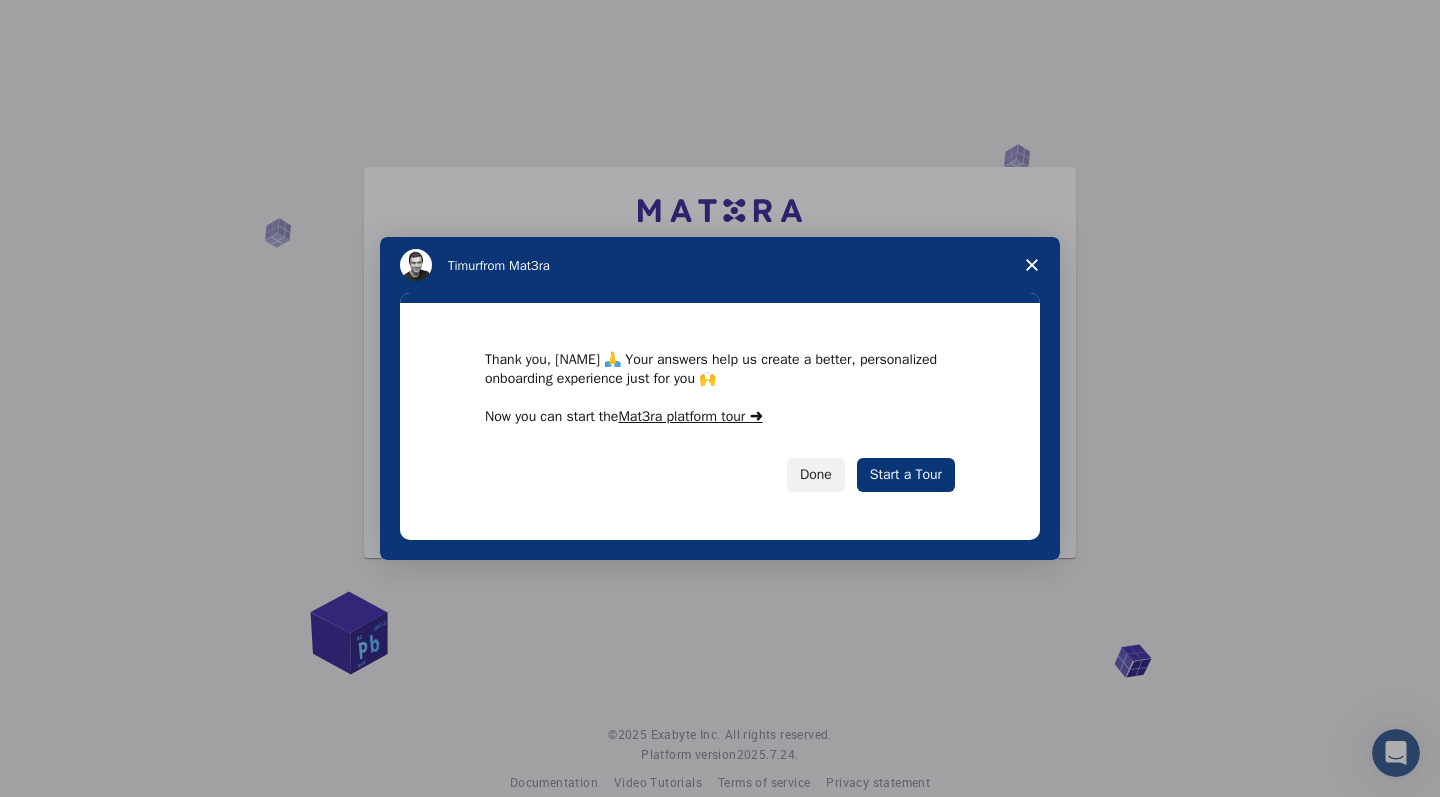 drag, startPoint x: 810, startPoint y: 472, endPoint x: 895, endPoint y: 395, distance: 114.69089 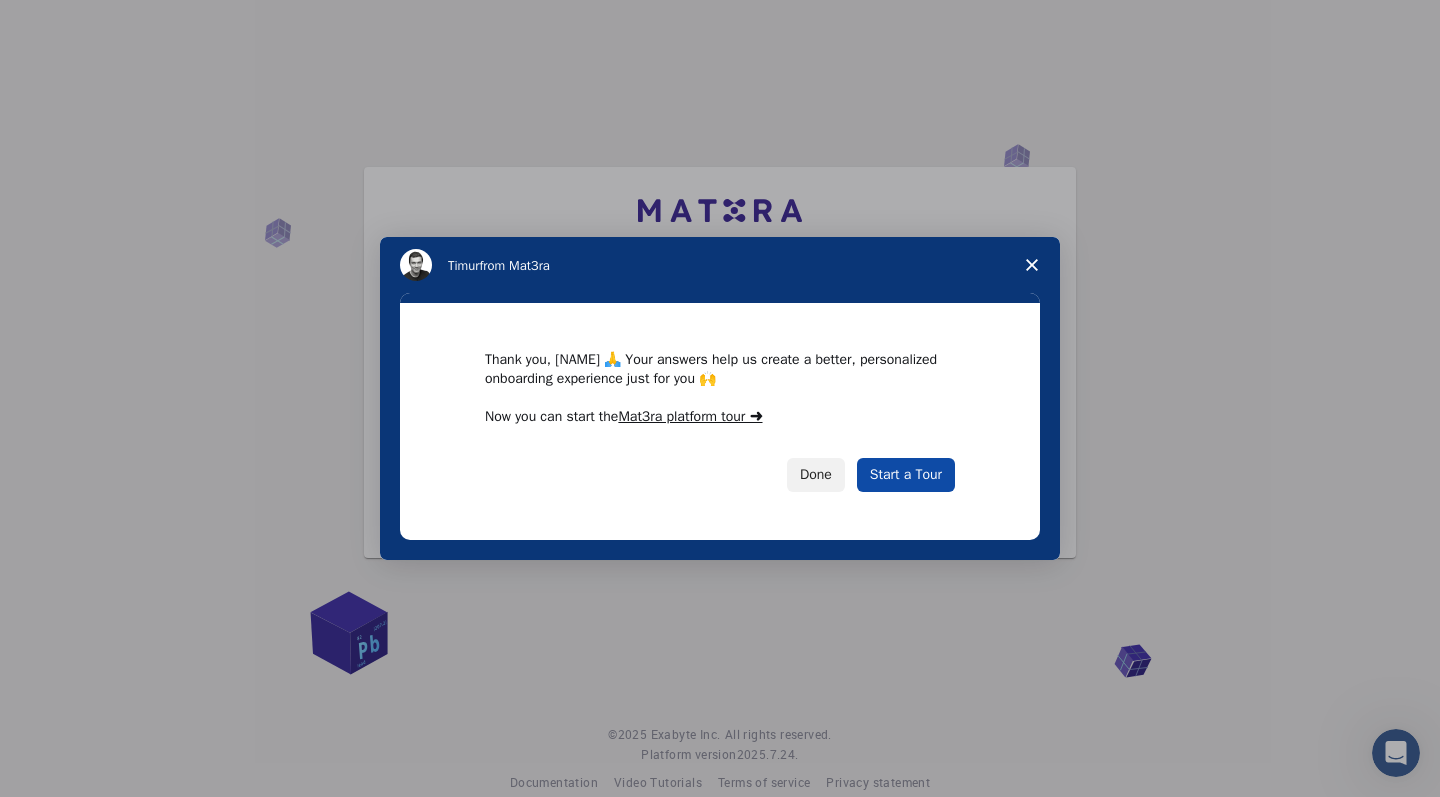 click on "Start a Tour" at bounding box center [906, 475] 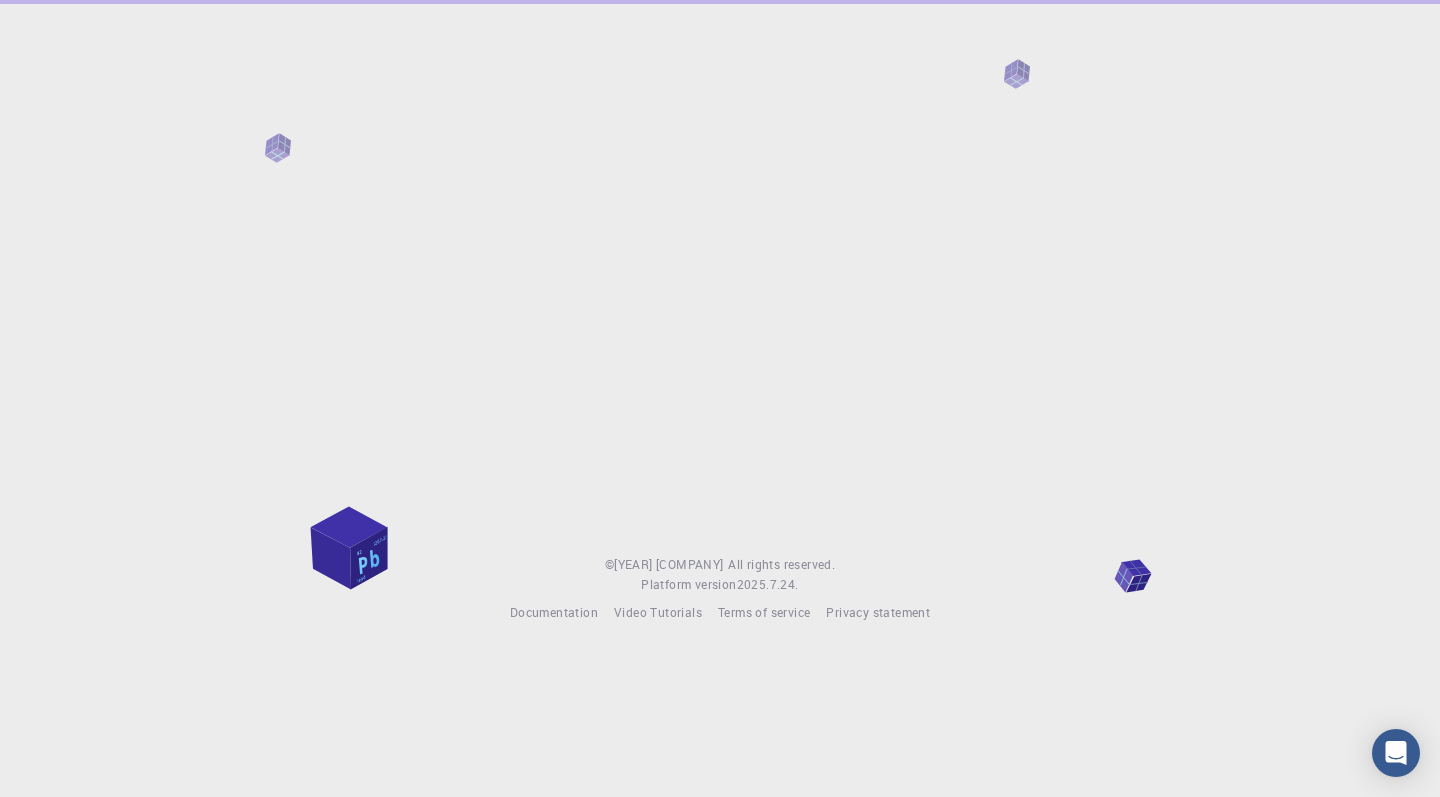 scroll, scrollTop: 0, scrollLeft: 0, axis: both 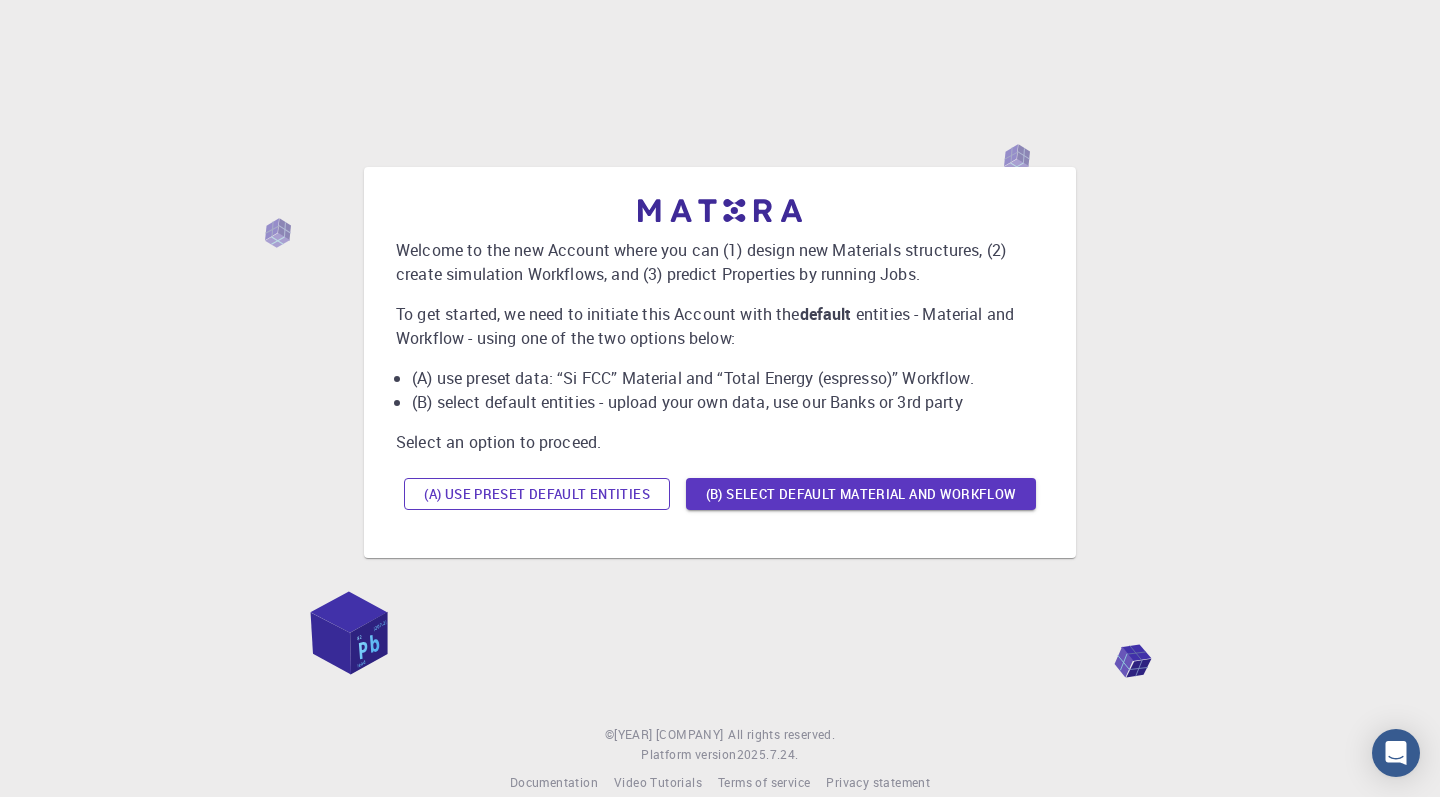 click on "(A) Use preset default entities" at bounding box center (537, 494) 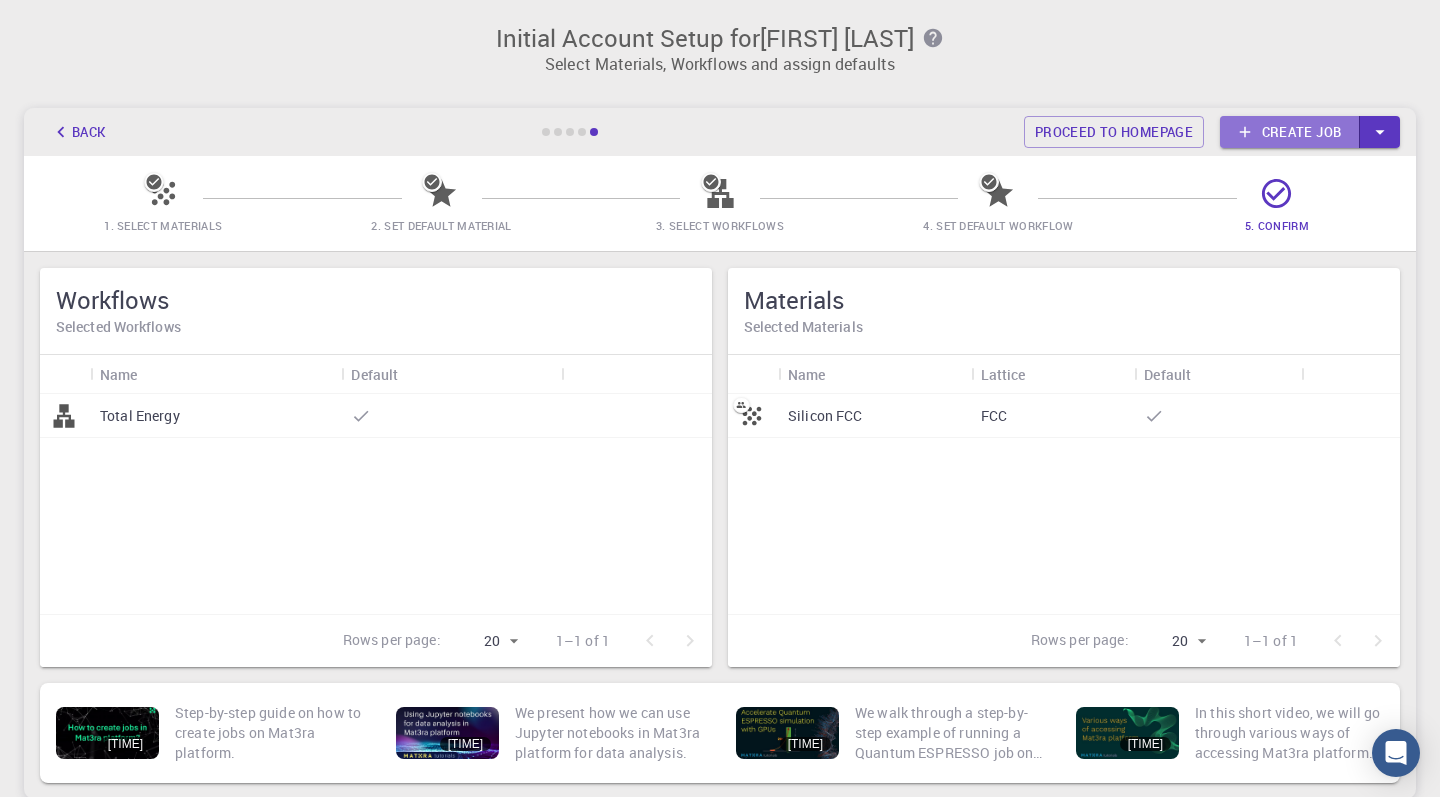 click on "Create job" at bounding box center [1290, 132] 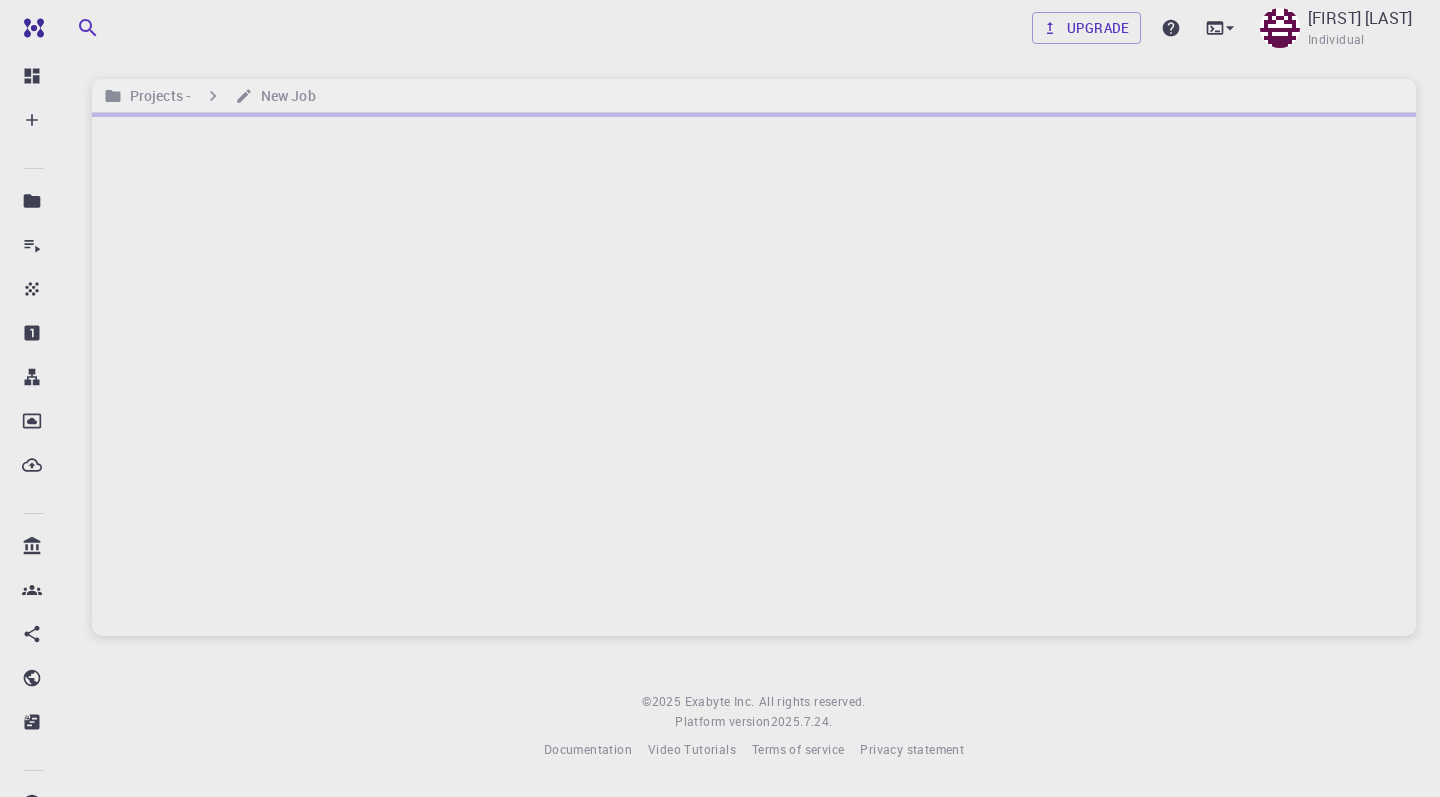scroll, scrollTop: 0, scrollLeft: 0, axis: both 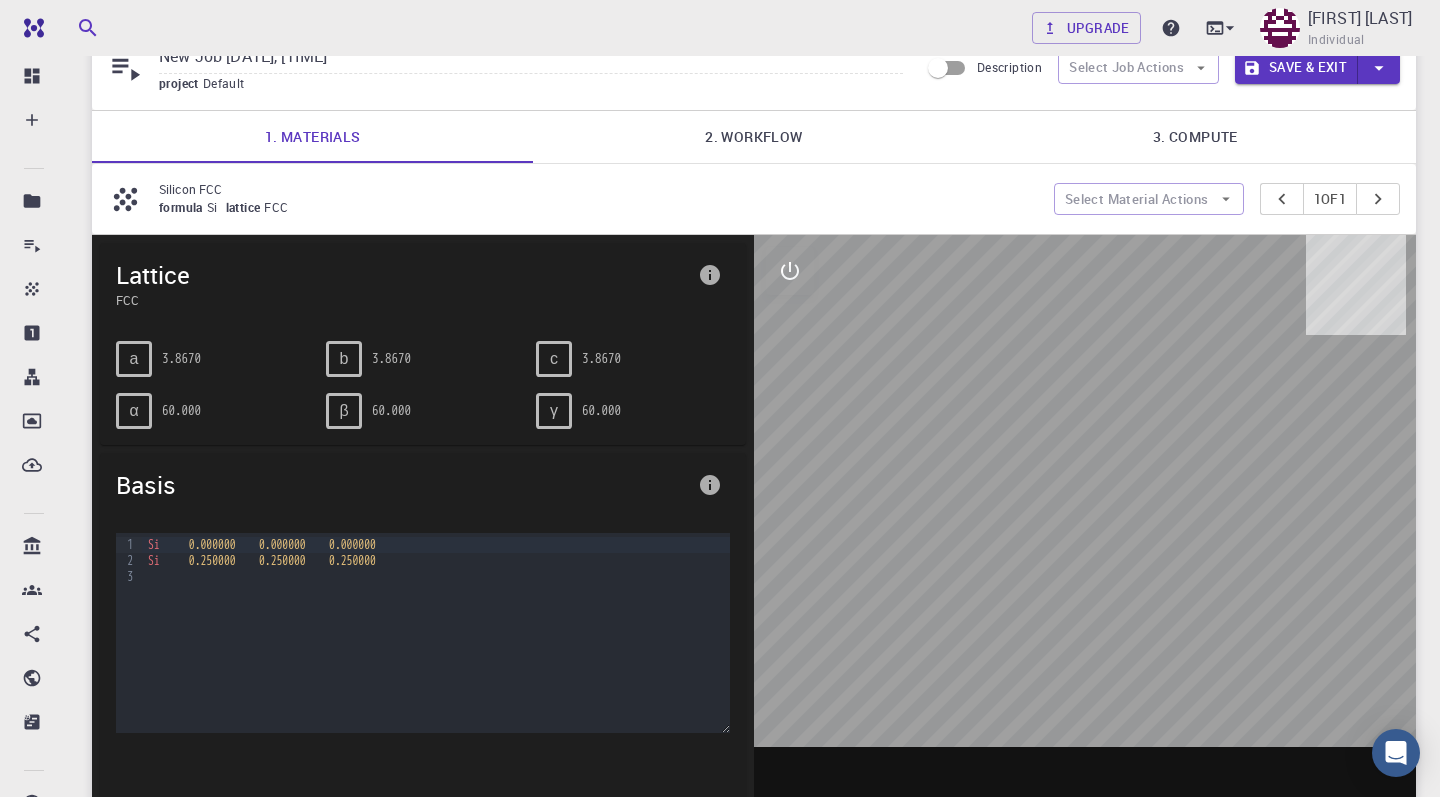 click on "Si       0.000000      0.000000      0.000000   Si       0.250000      0.250000      0.250000" at bounding box center (436, 633) 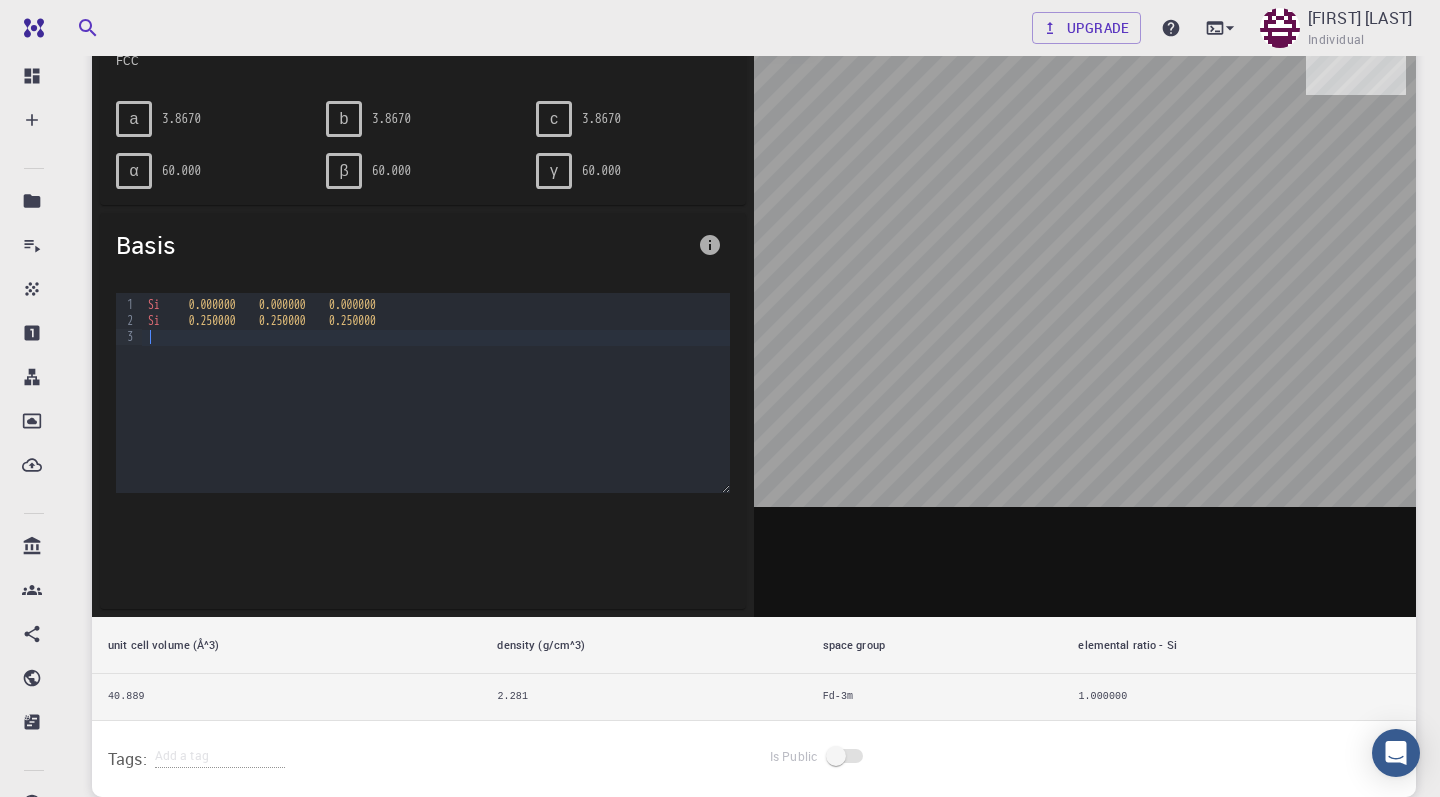 scroll, scrollTop: 0, scrollLeft: 0, axis: both 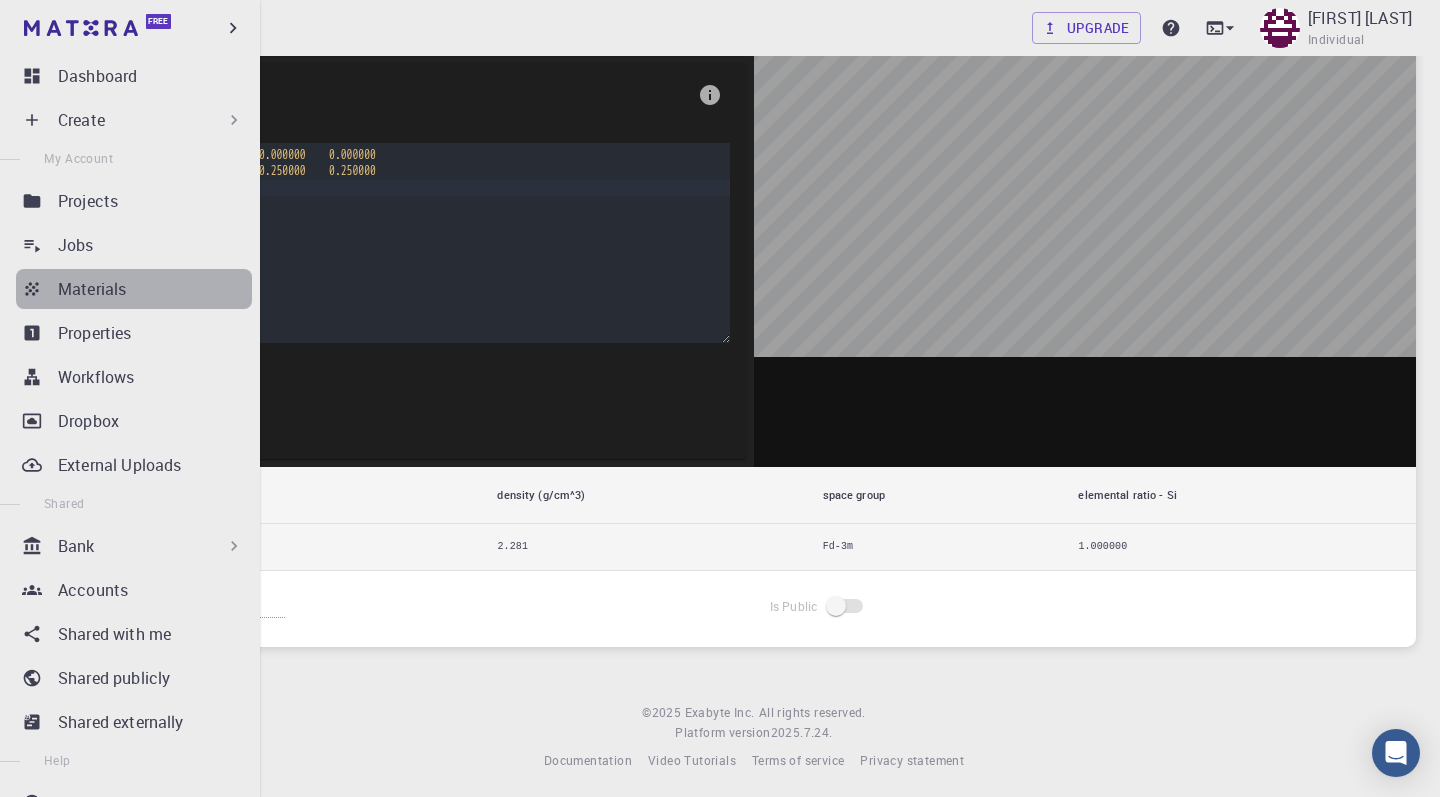 click on "Materials" at bounding box center (155, 289) 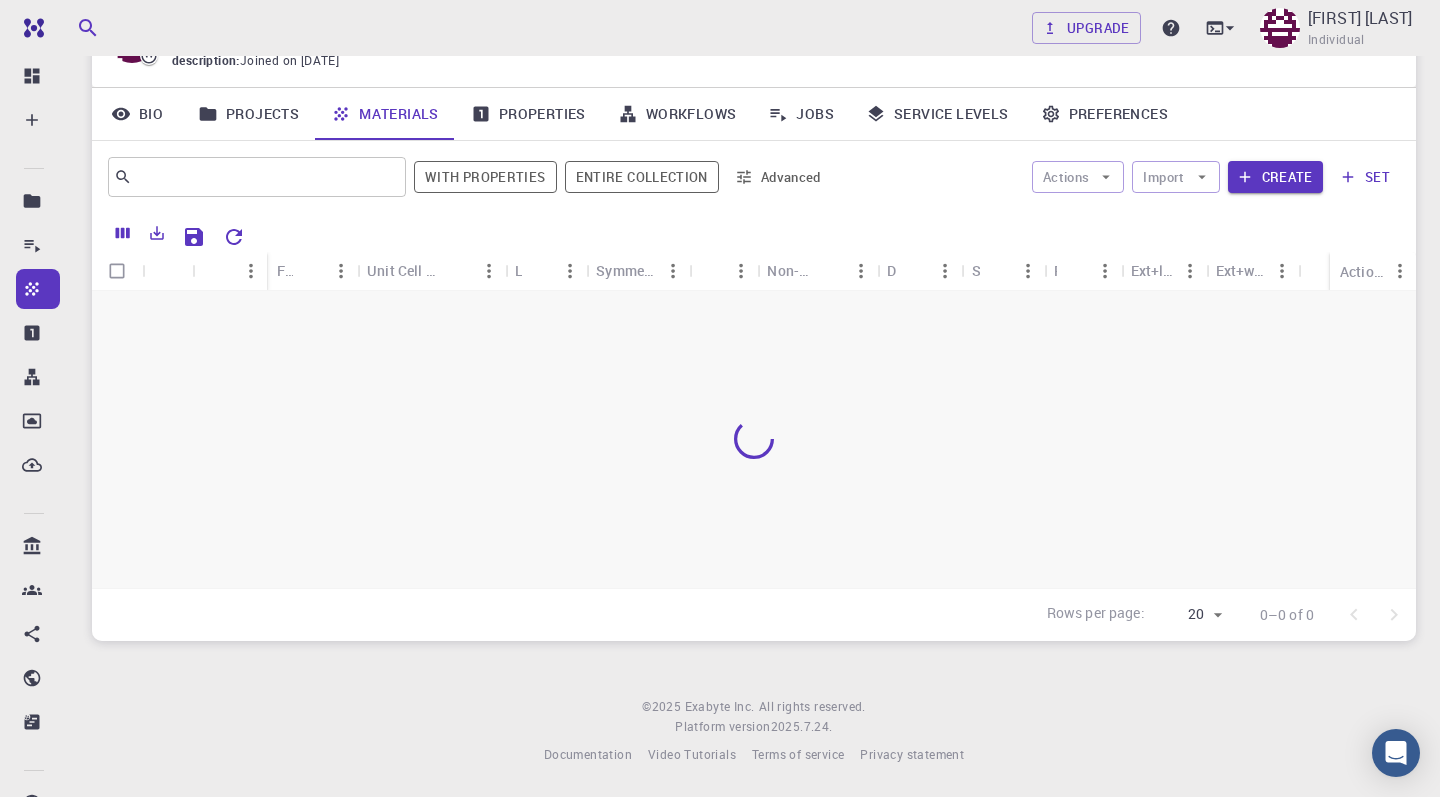 scroll, scrollTop: 116, scrollLeft: 0, axis: vertical 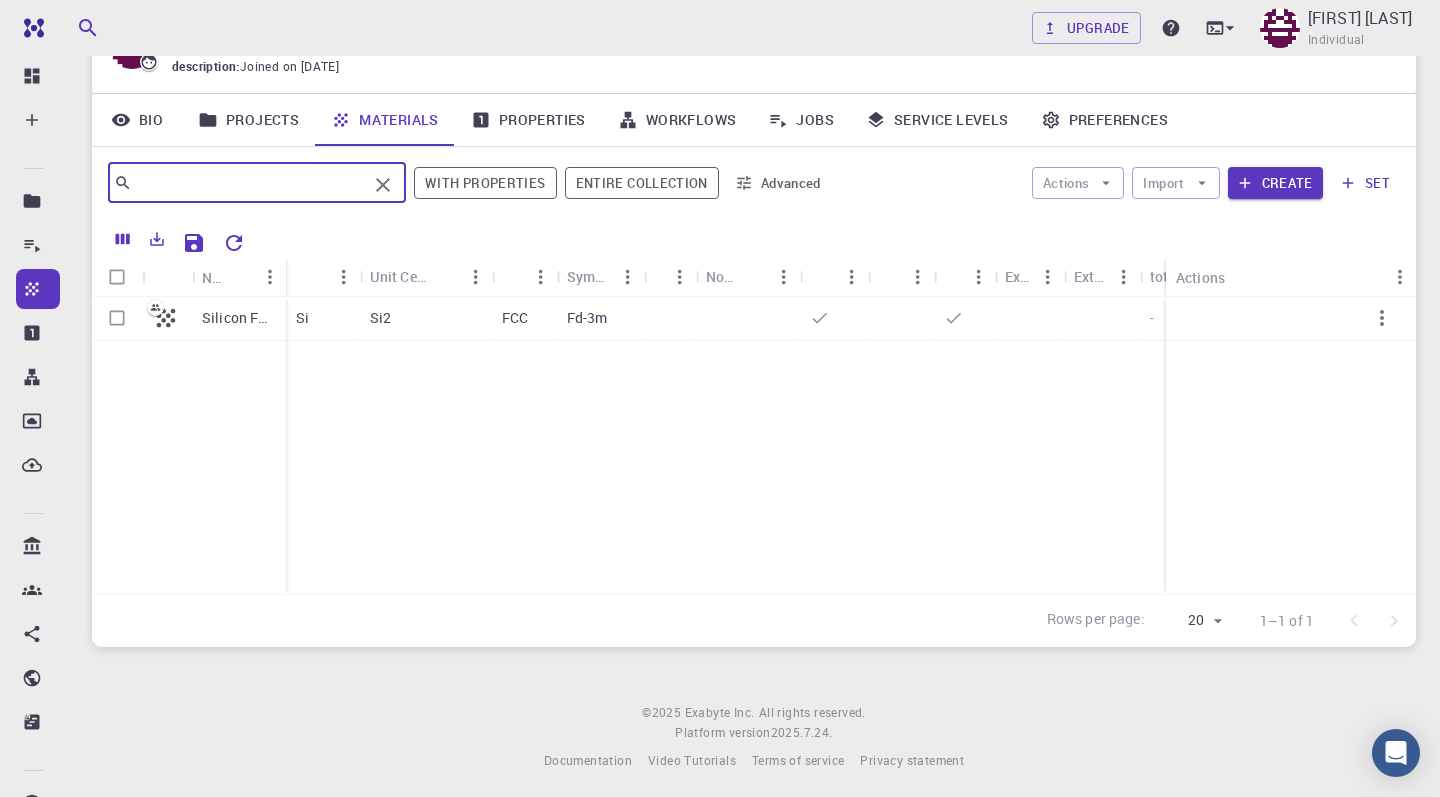 click at bounding box center (249, 183) 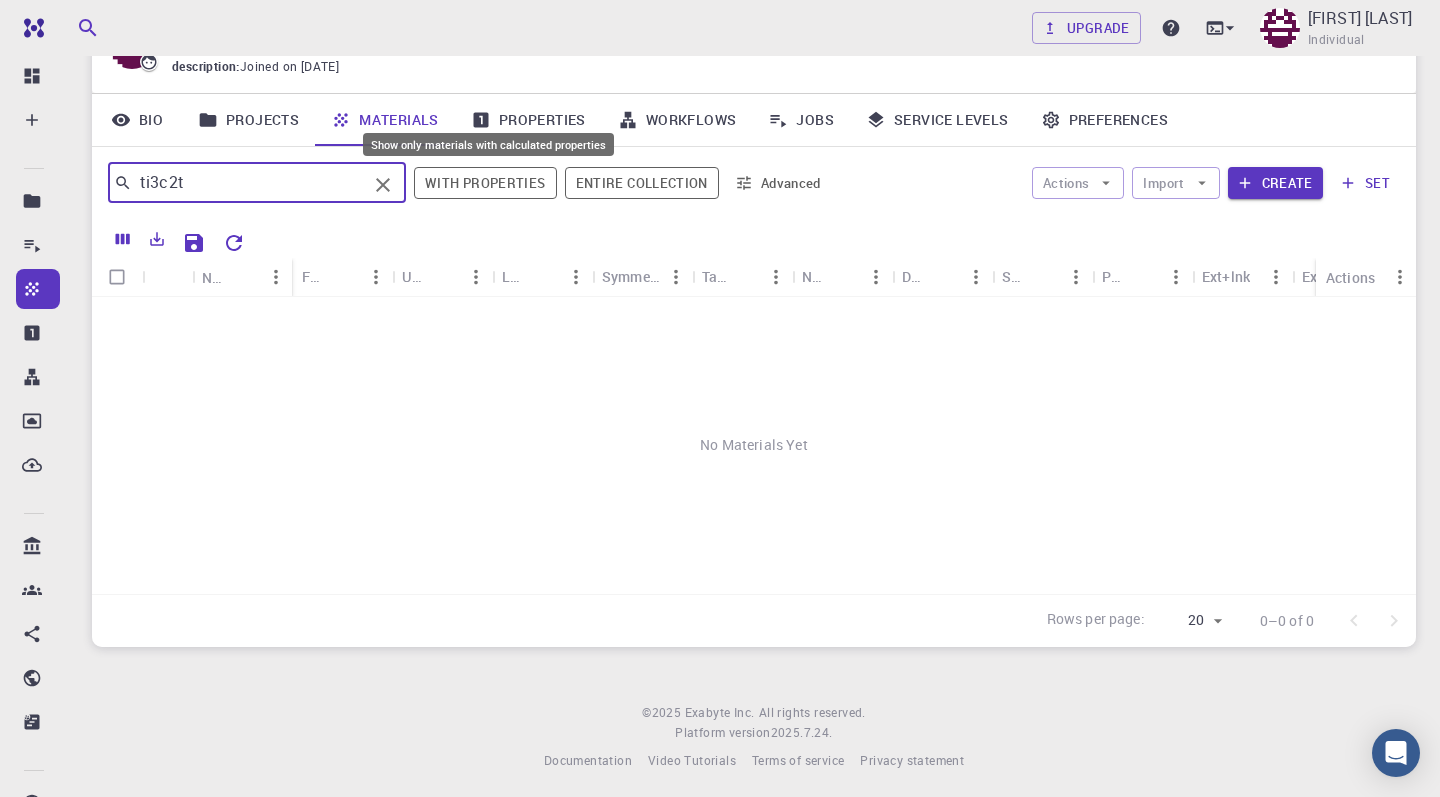 type on "ti3c2t2" 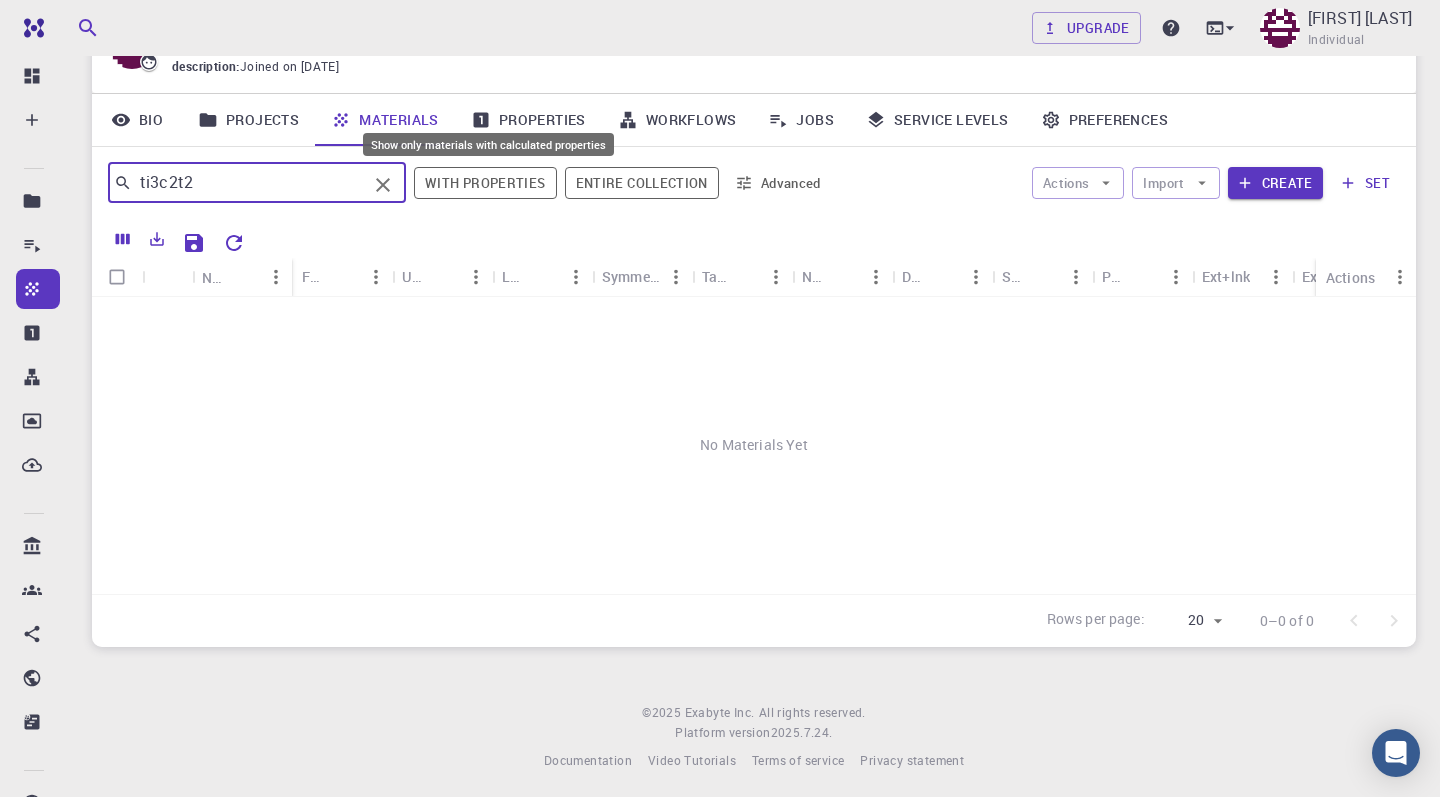 type 